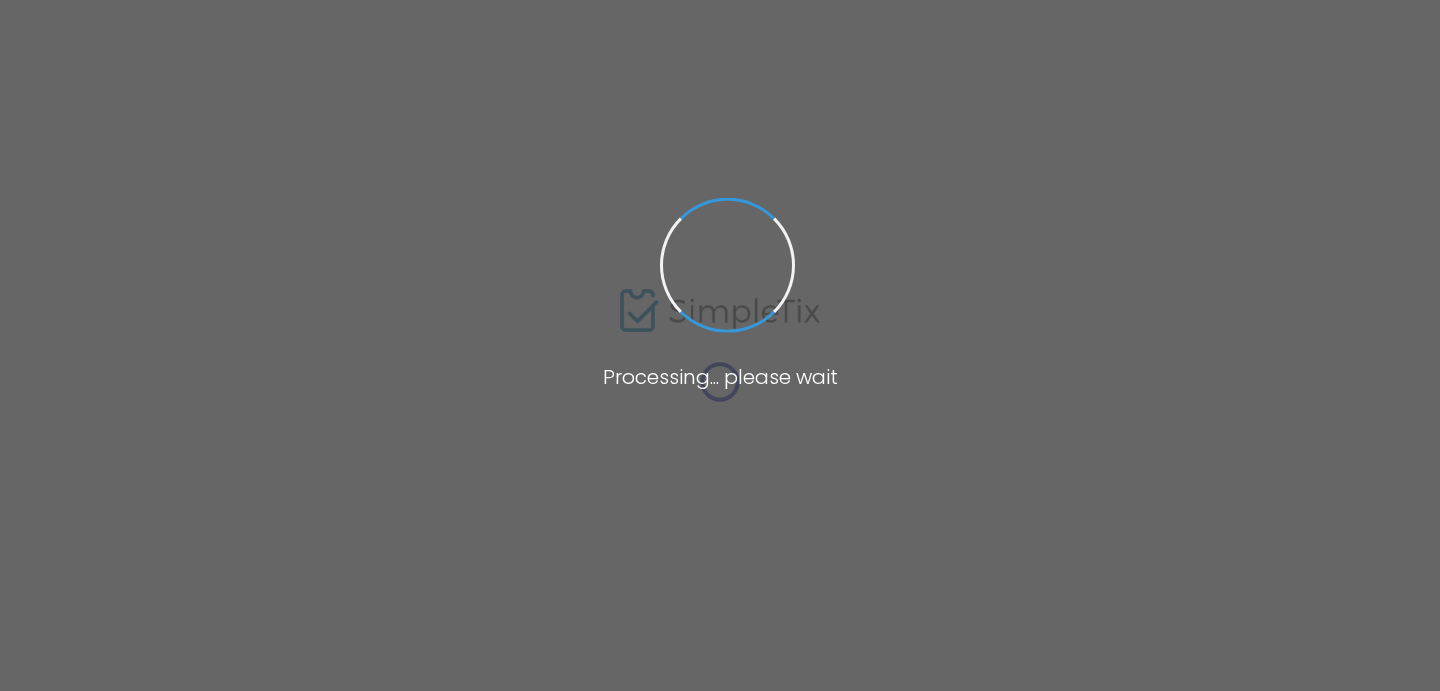 scroll, scrollTop: 0, scrollLeft: 0, axis: both 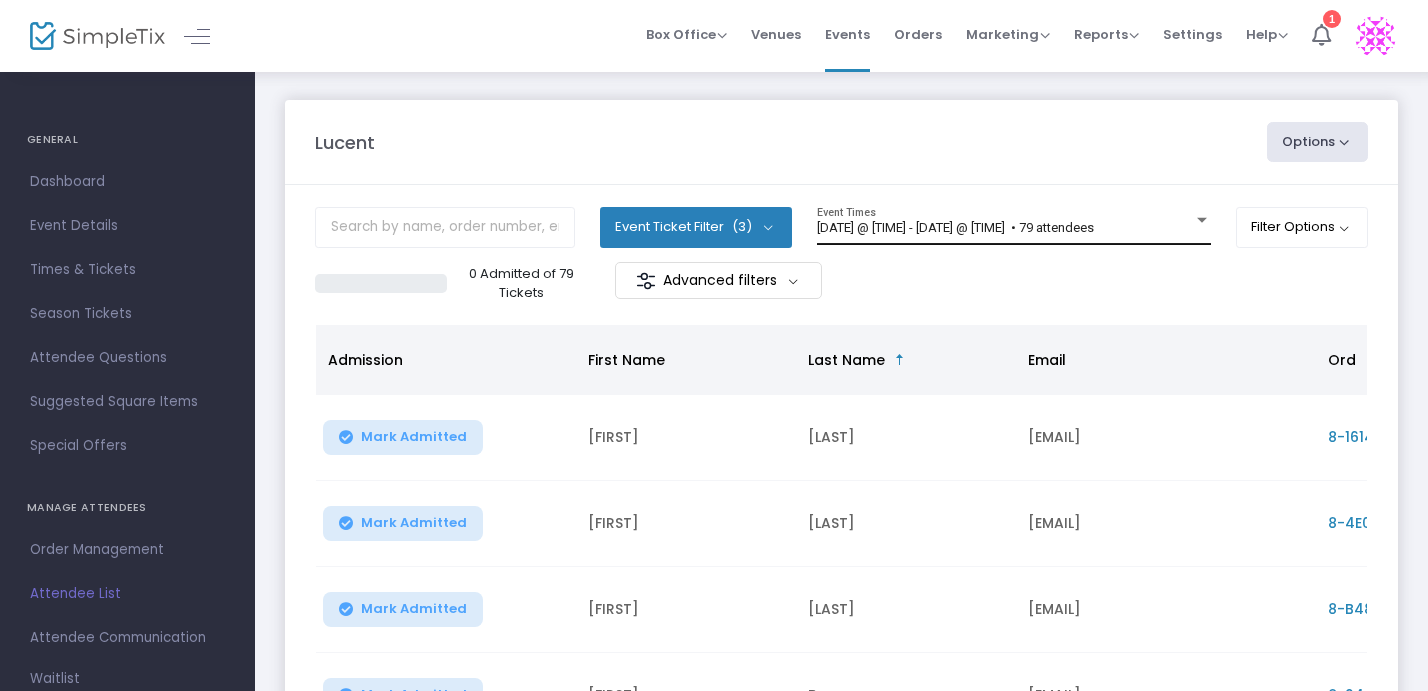 click on "[DATE] @ [TIME] - [DATE] @ [TIME]   • 79 attendees" at bounding box center (955, 227) 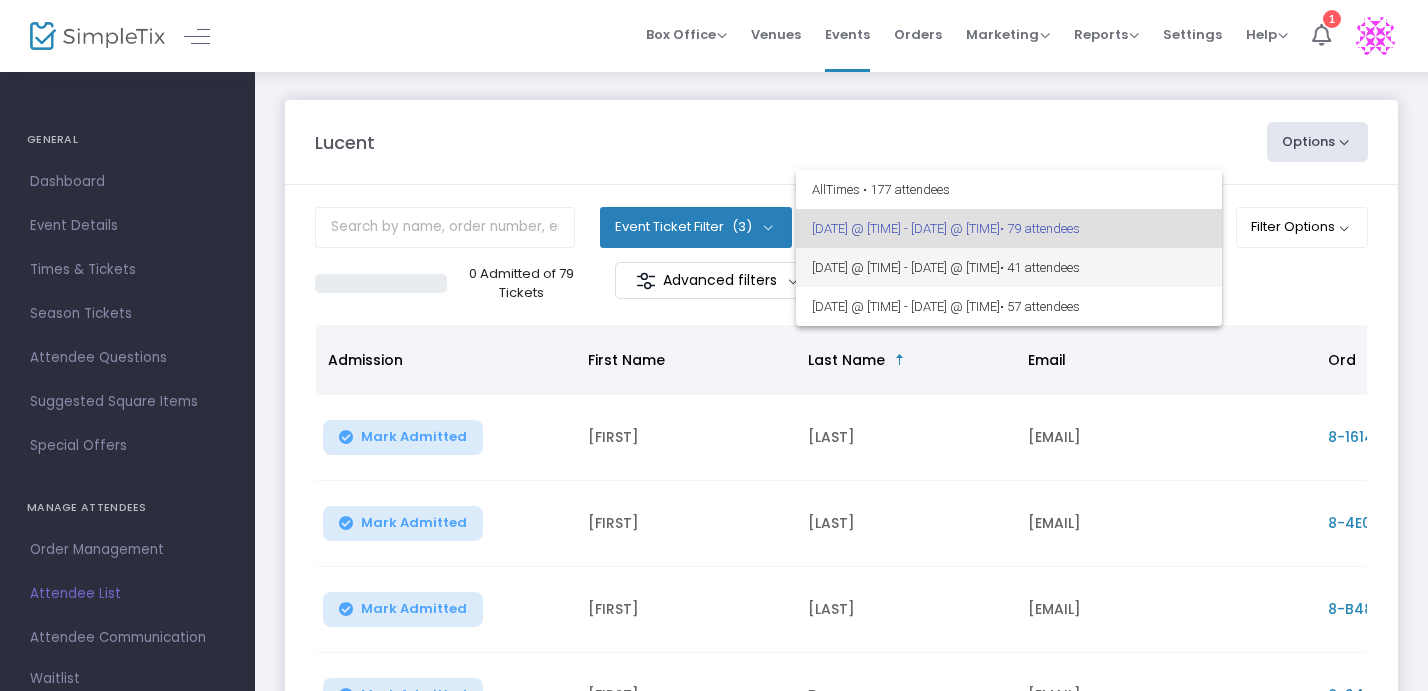 click on "8/2/2025 @ 2:00 PM - 8/2/2025 @ 3:30 PM    • 41 attendees" at bounding box center (1009, 267) 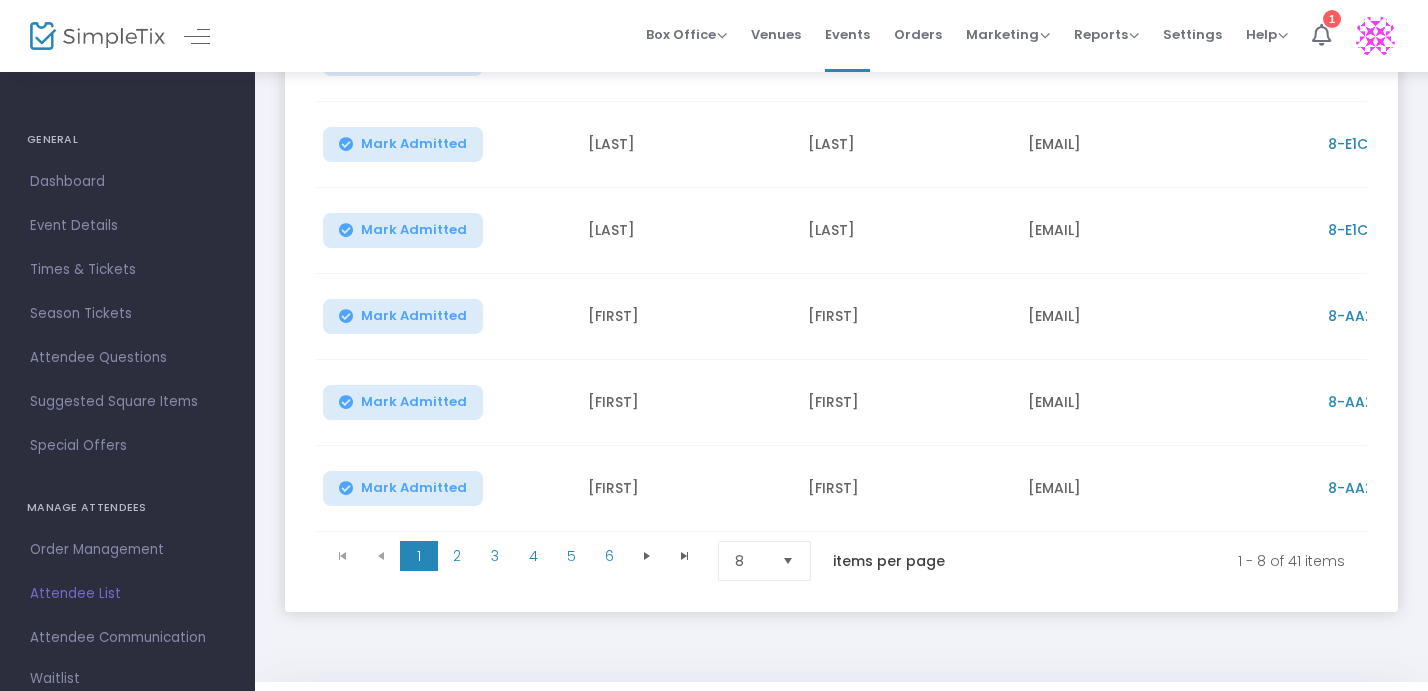 scroll, scrollTop: 552, scrollLeft: 0, axis: vertical 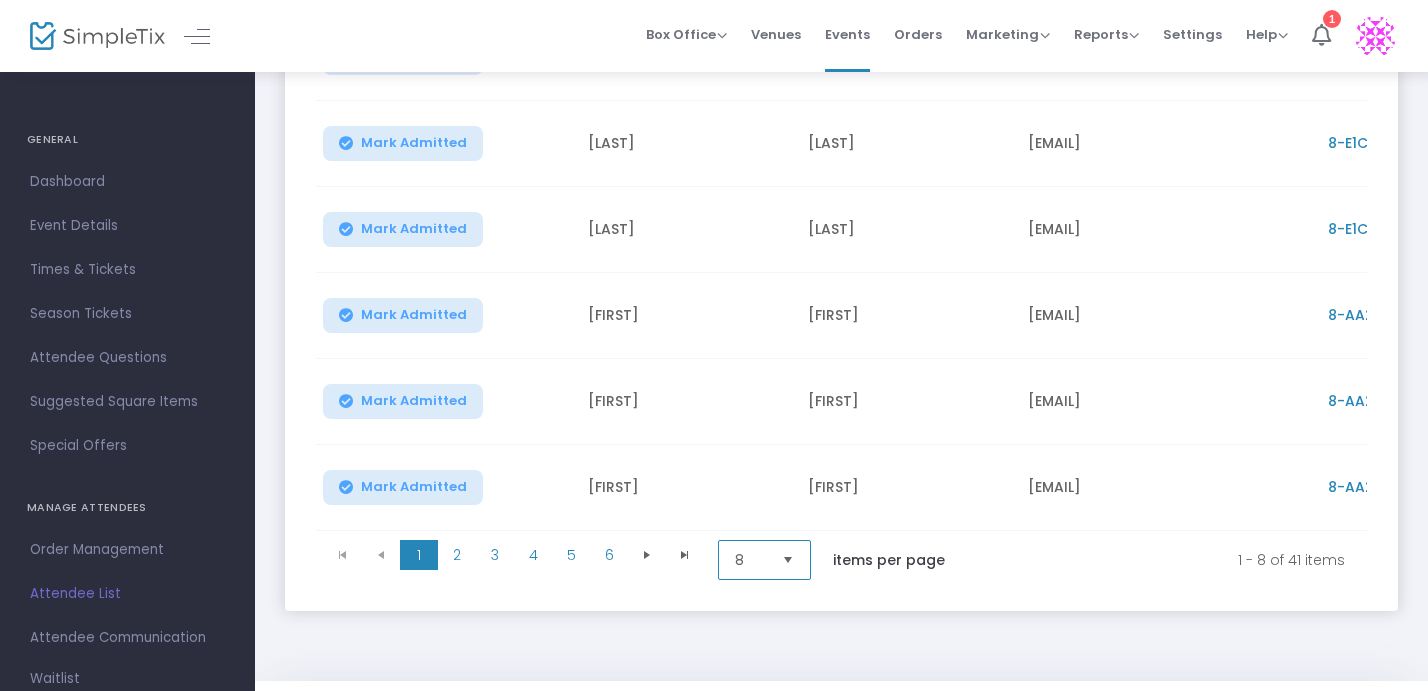 click on "8" at bounding box center (750, 560) 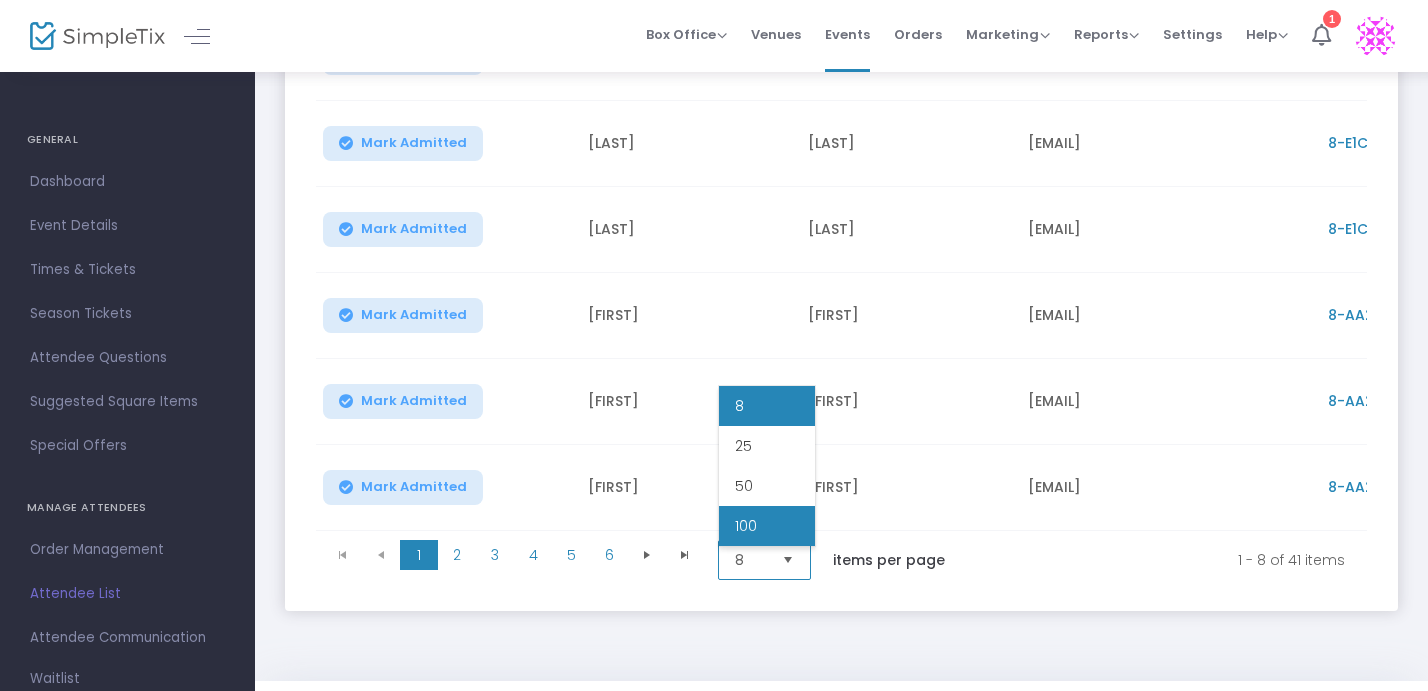 click on "100" at bounding box center (746, 526) 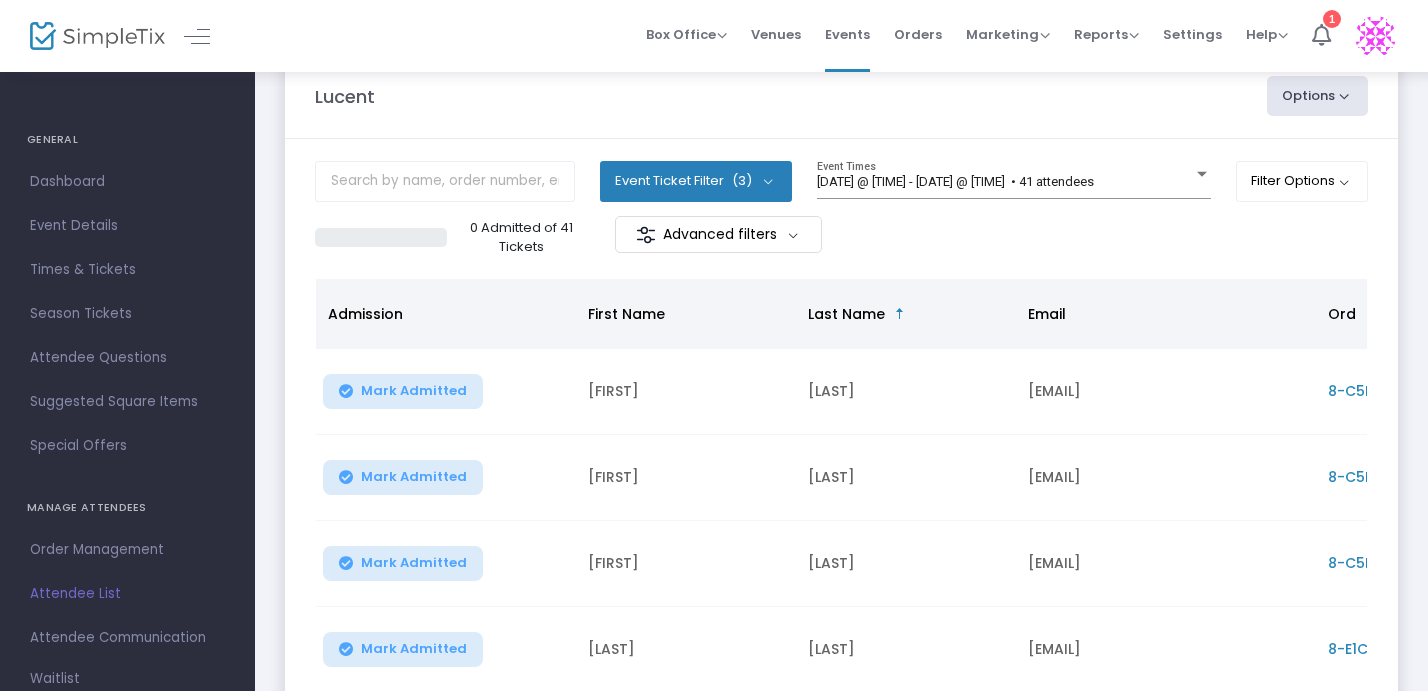 scroll, scrollTop: 0, scrollLeft: 0, axis: both 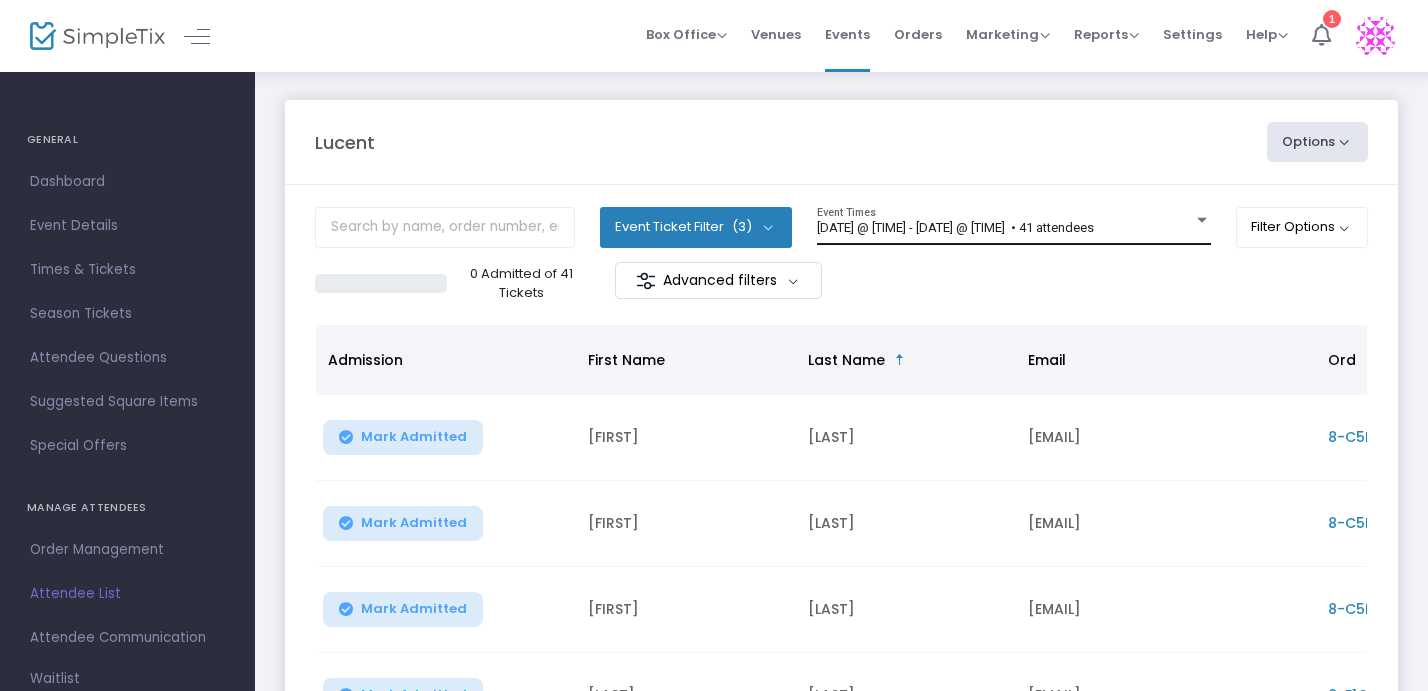click on "8/2/2025 @ 2:00 PM - 8/2/2025 @ 3:30 PM   • 41 attendees Event Times" 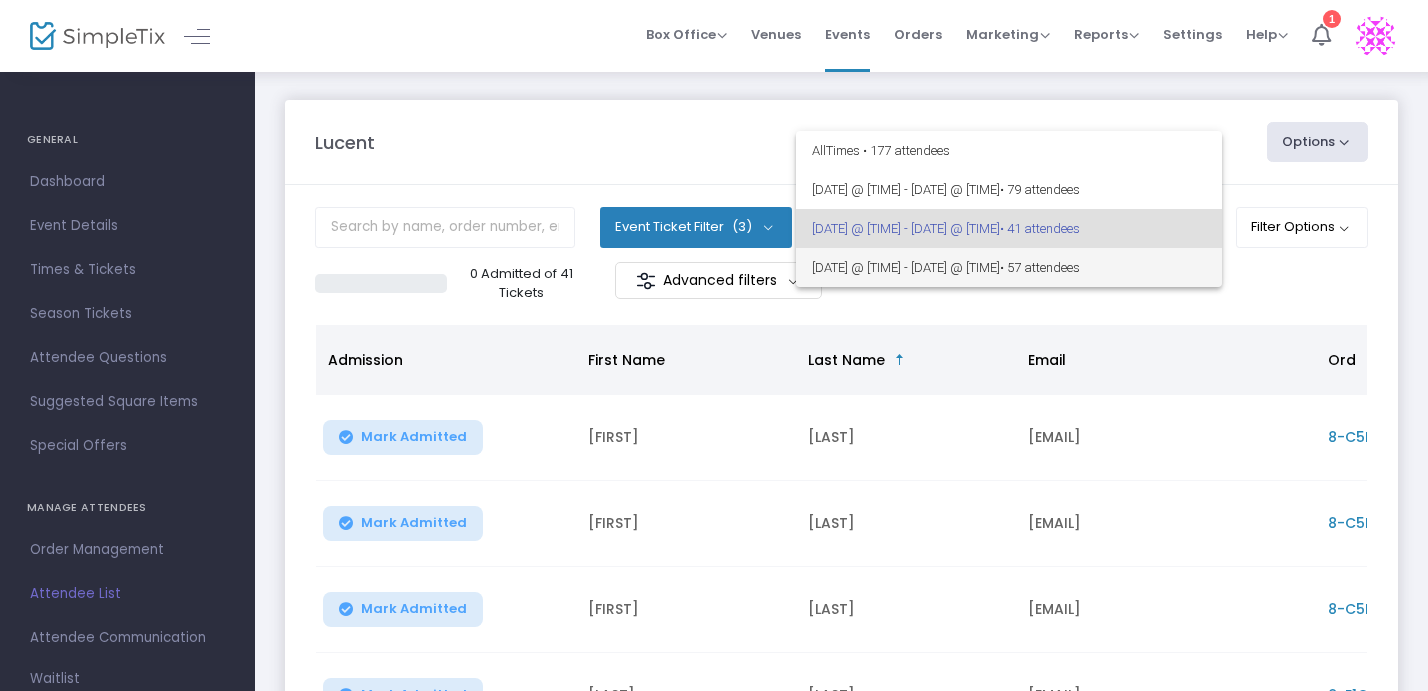 click on "8/2/2025 @ 7:00 PM - 8/2/2025 @ 8:30 PM    • 57 attendees" at bounding box center [1009, 267] 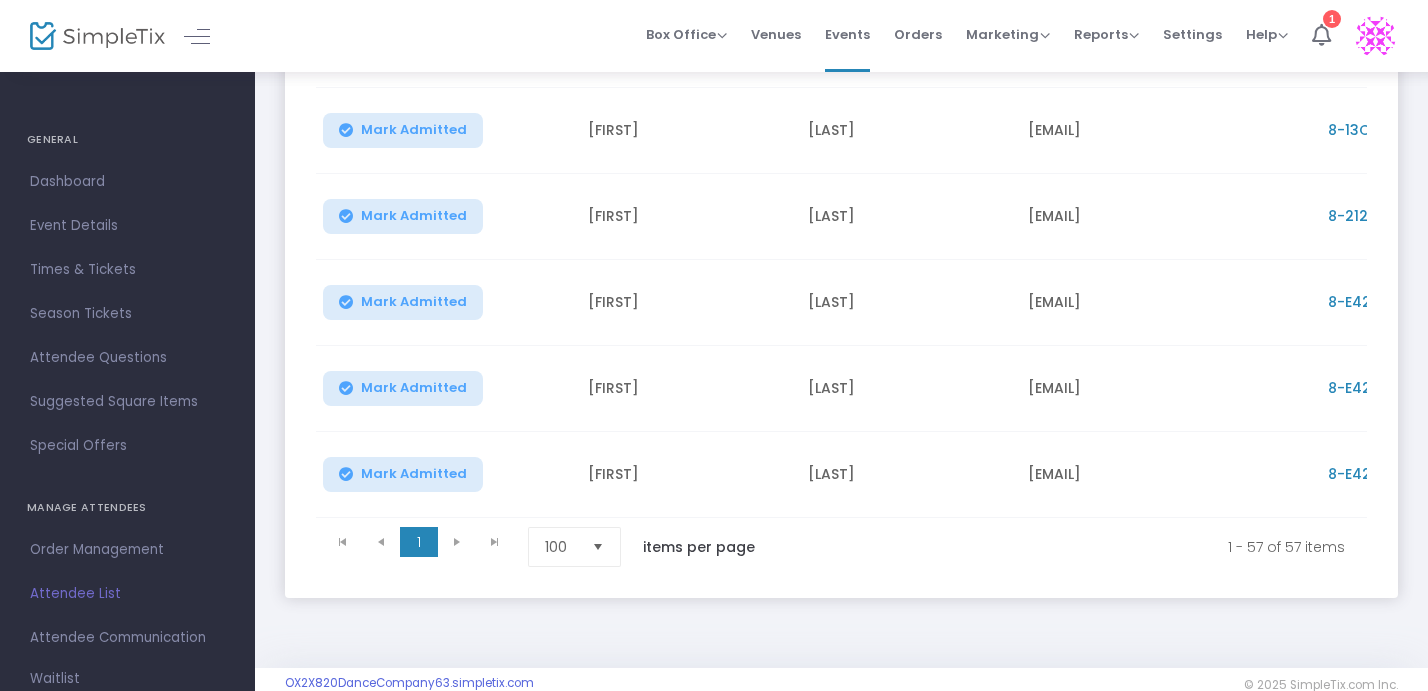 scroll, scrollTop: 4783, scrollLeft: 0, axis: vertical 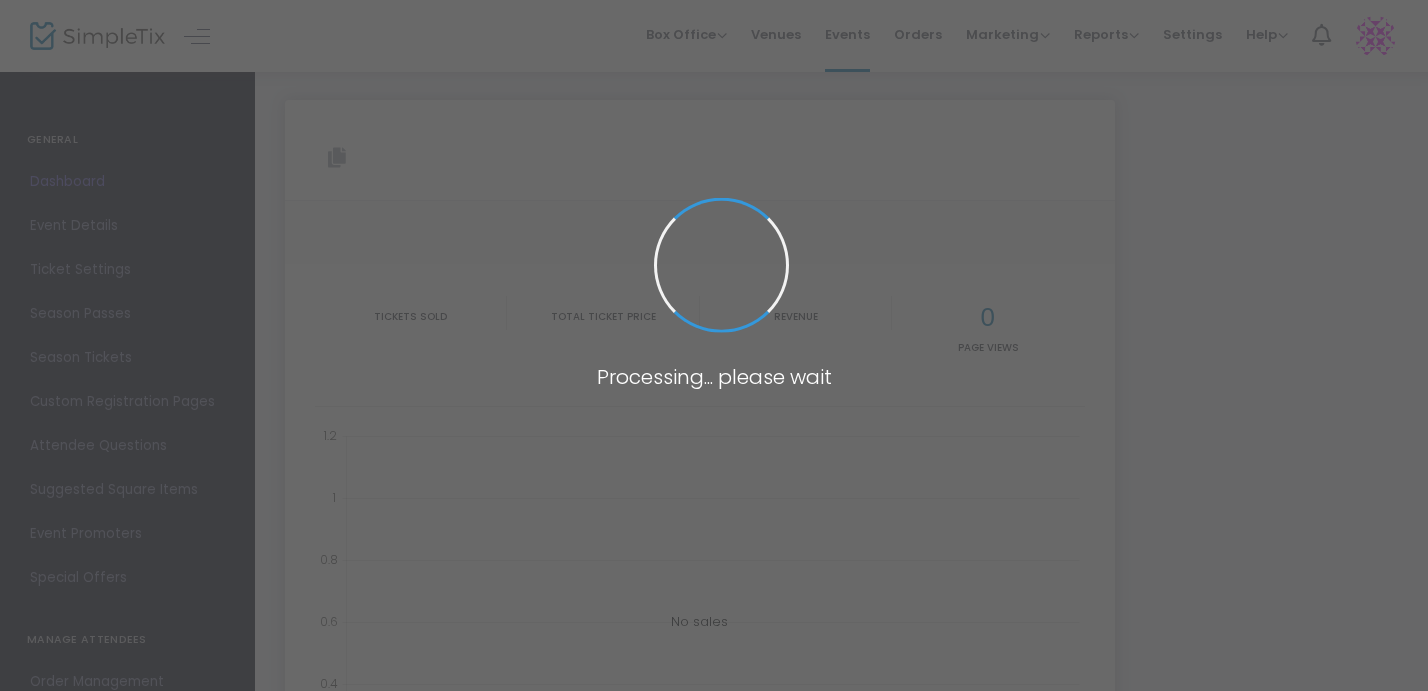 type on "https://www.simpletix.com/e/lucent-tickets-223230" 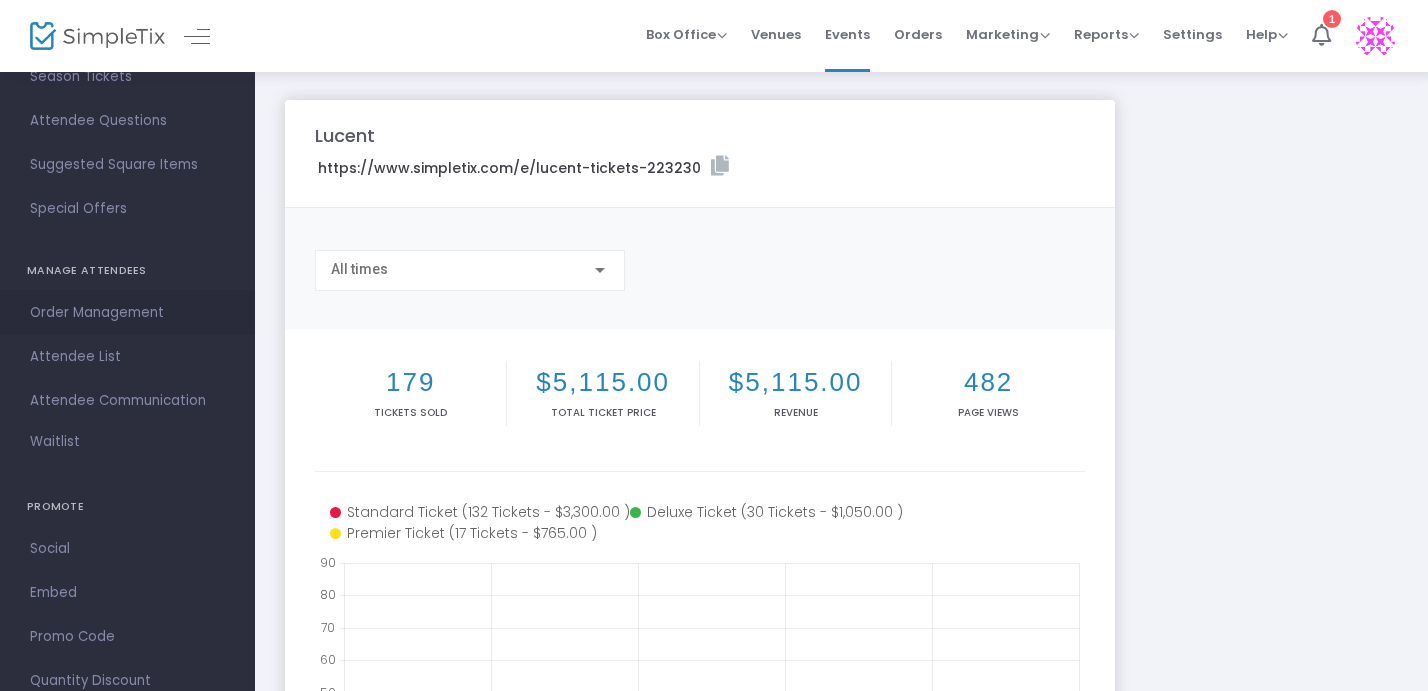 scroll, scrollTop: 241, scrollLeft: 0, axis: vertical 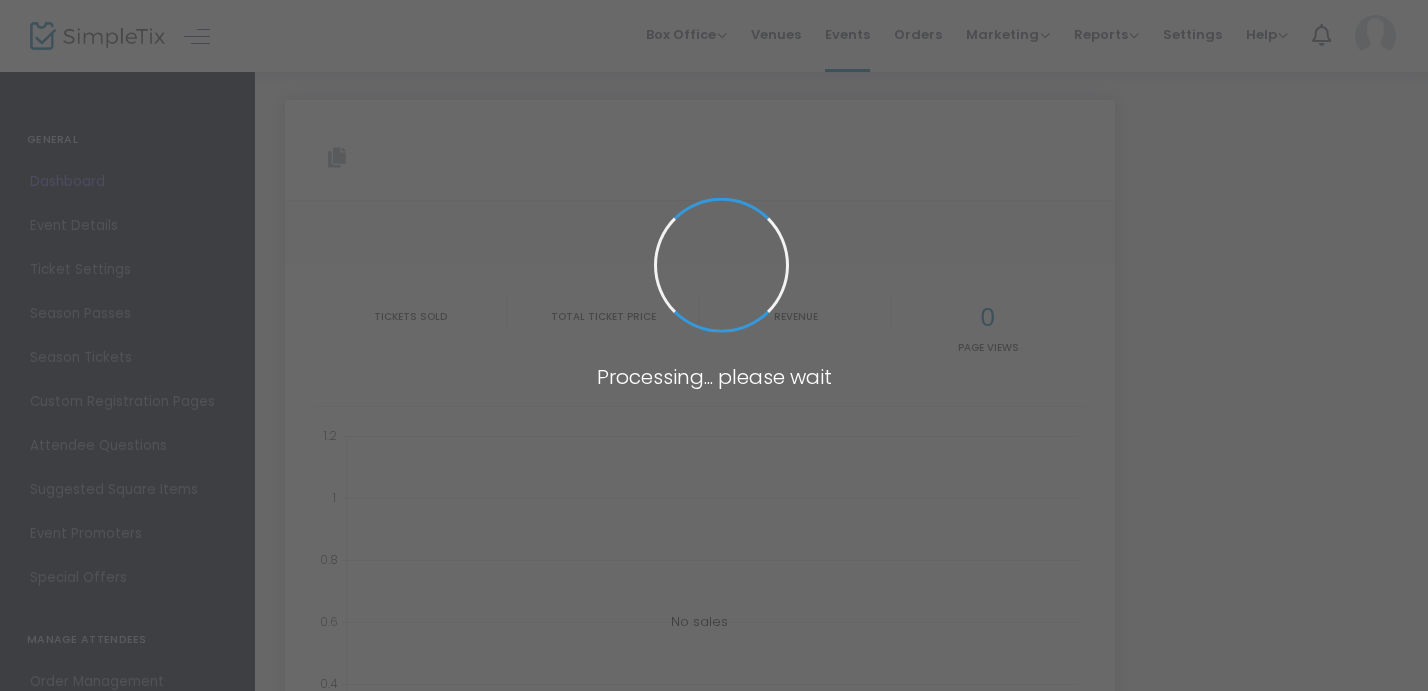 type on "https://www.simpletix.com/e/lucent-tickets-223230" 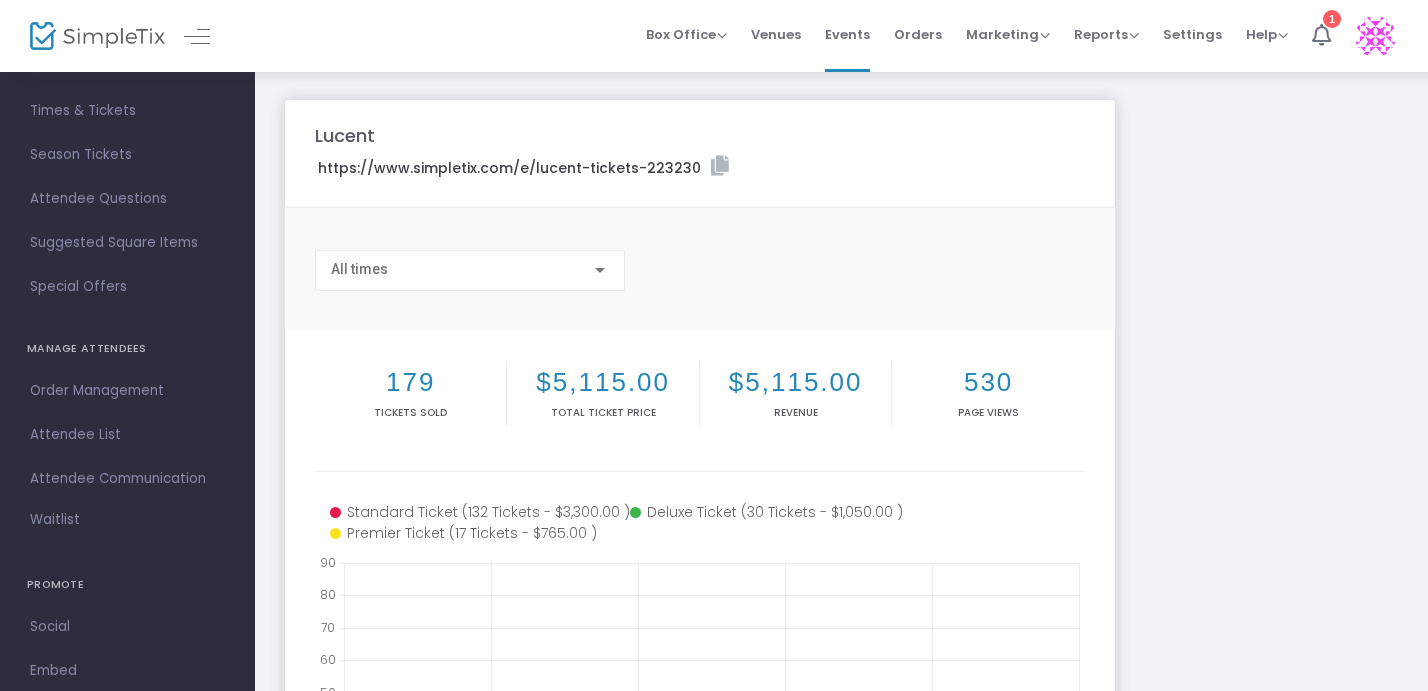 scroll, scrollTop: 134, scrollLeft: 0, axis: vertical 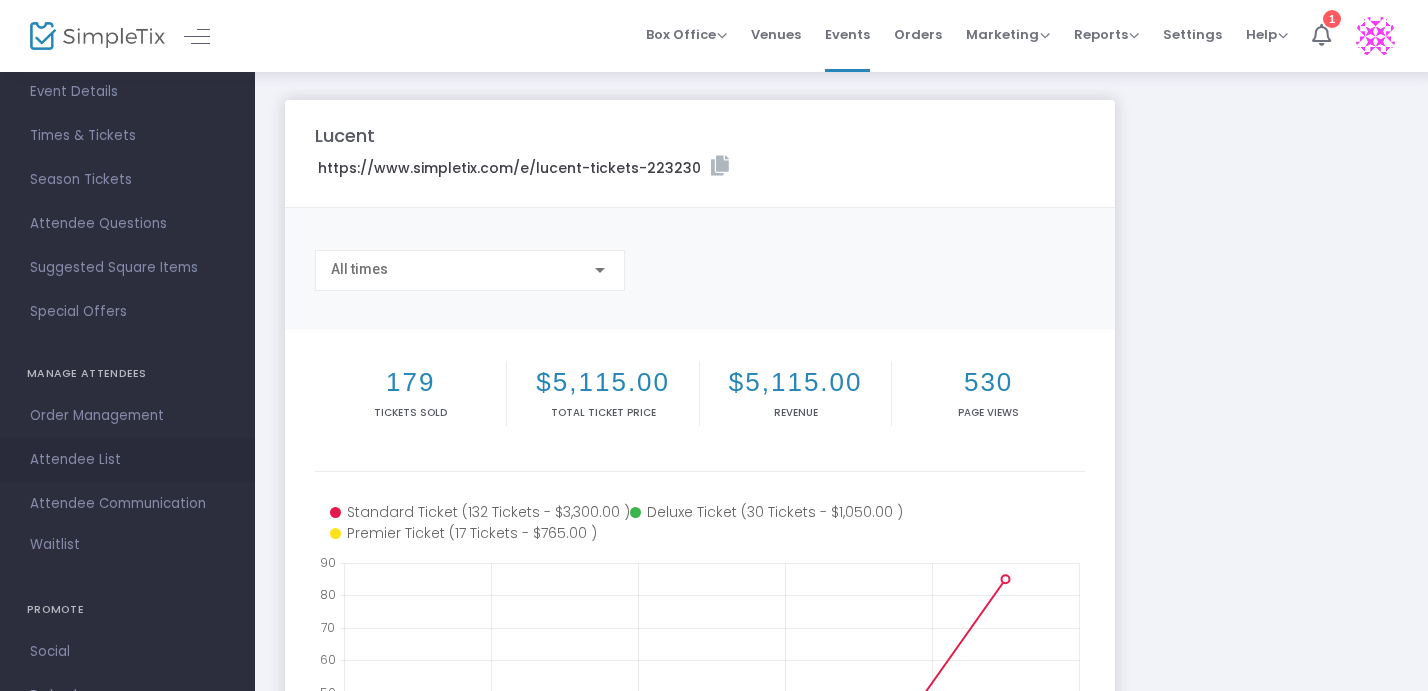 click on "Attendee List" at bounding box center [127, 460] 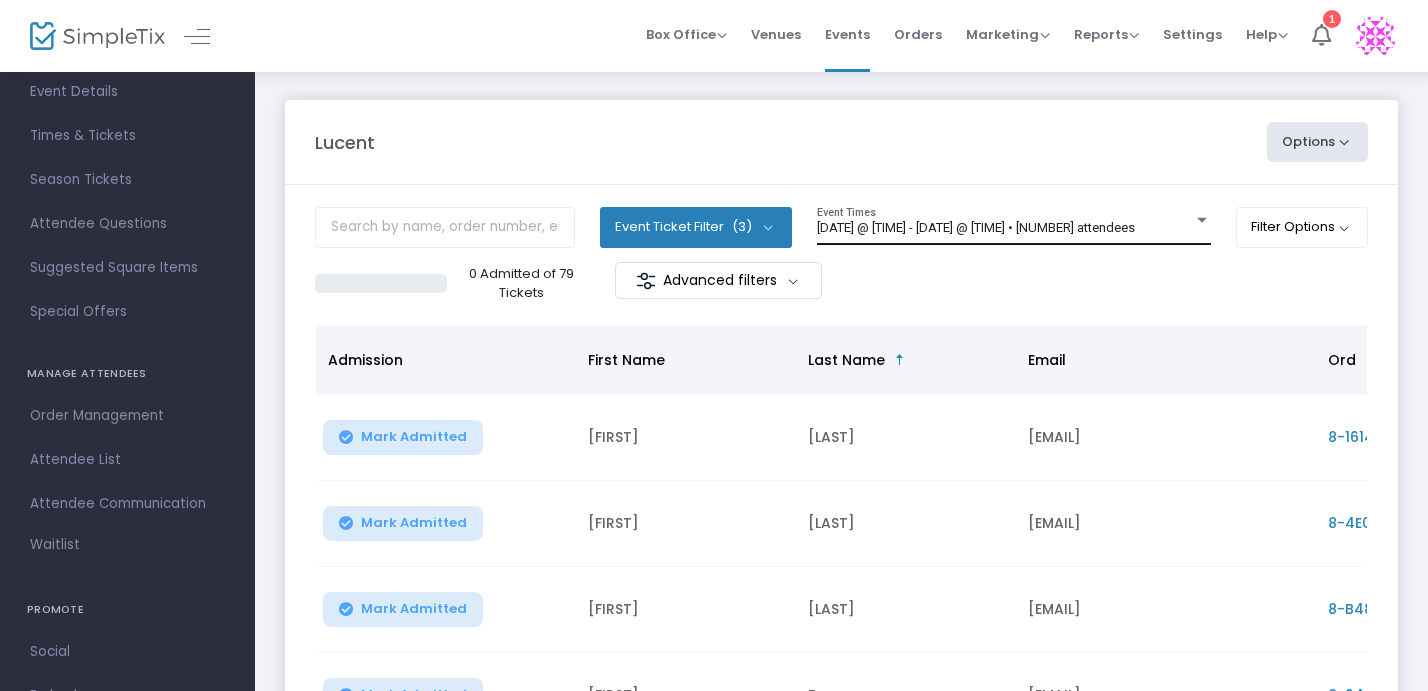 click on "8/1/2025 @ 7:30 PM - 8/1/2025 @ 9:00 PM   • 79 attendees Event Times" 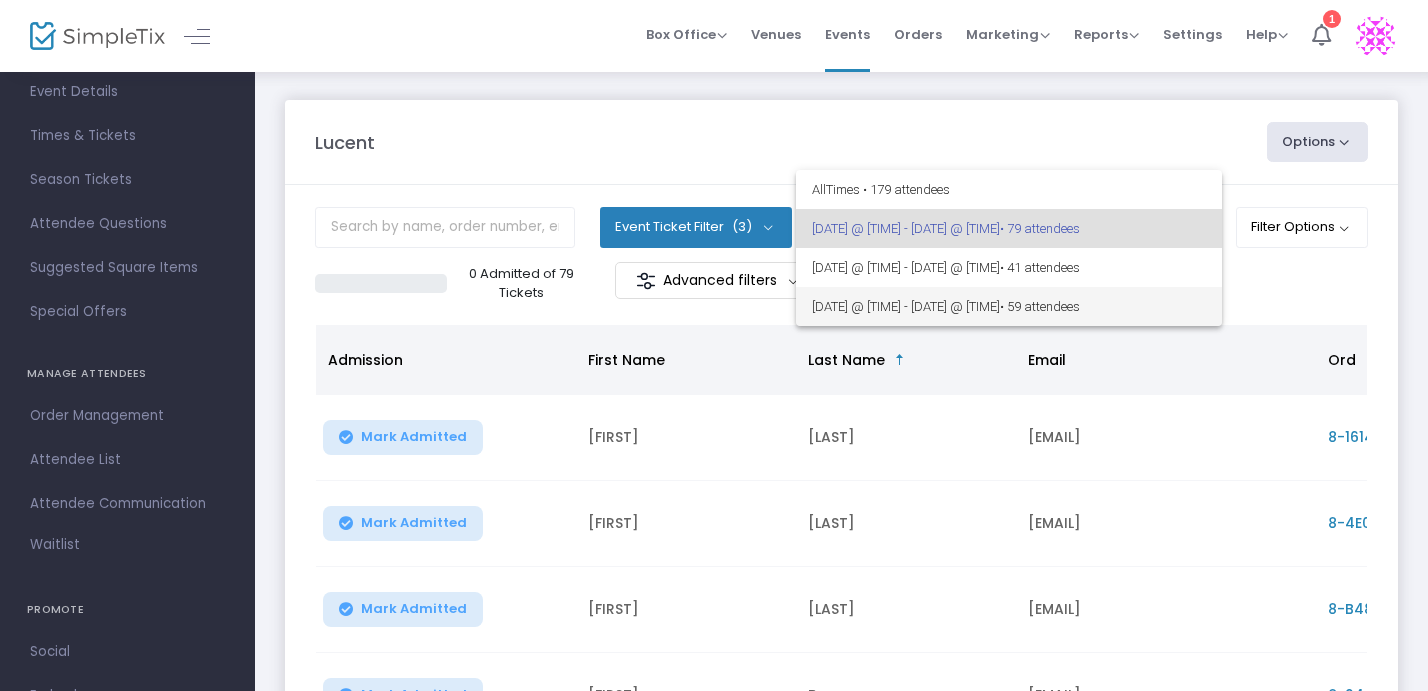 click on "8/2/2025 @ 7:00 PM - 8/2/2025 @ 8:30 PM    • 59 attendees" at bounding box center (1009, 306) 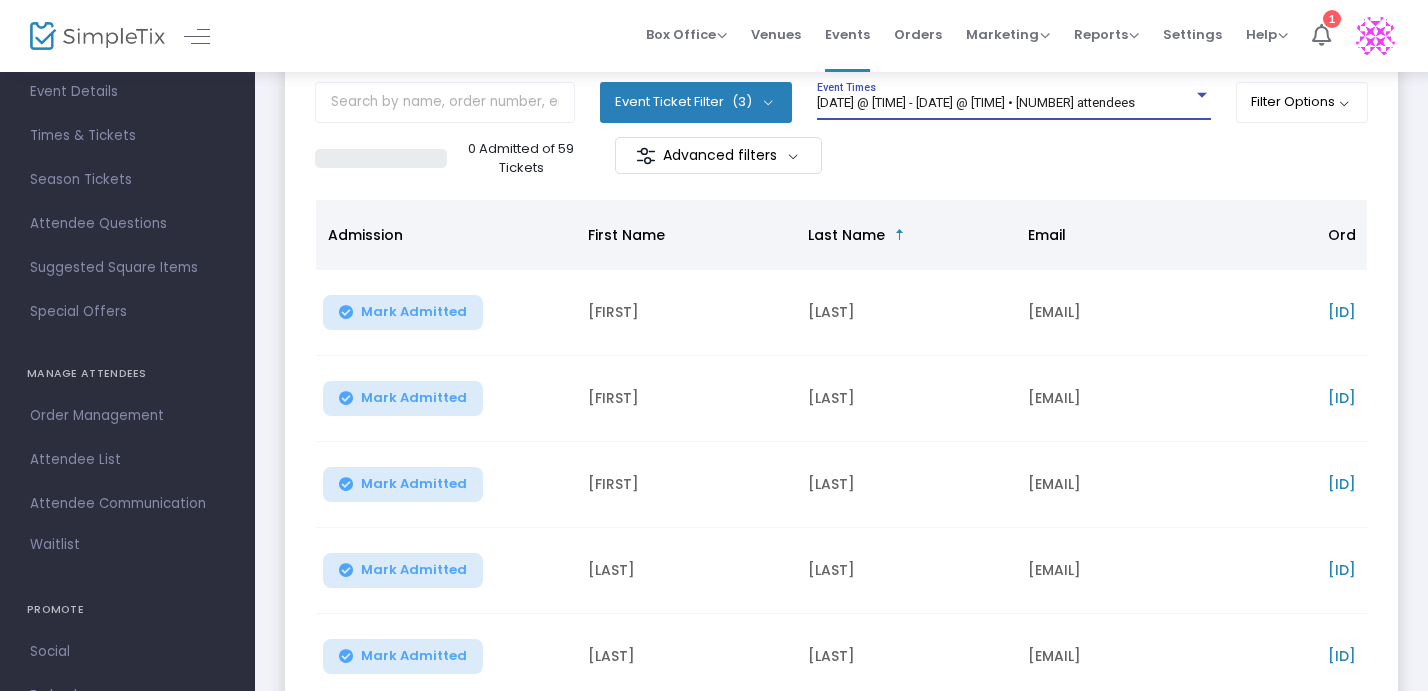 scroll, scrollTop: 133, scrollLeft: 0, axis: vertical 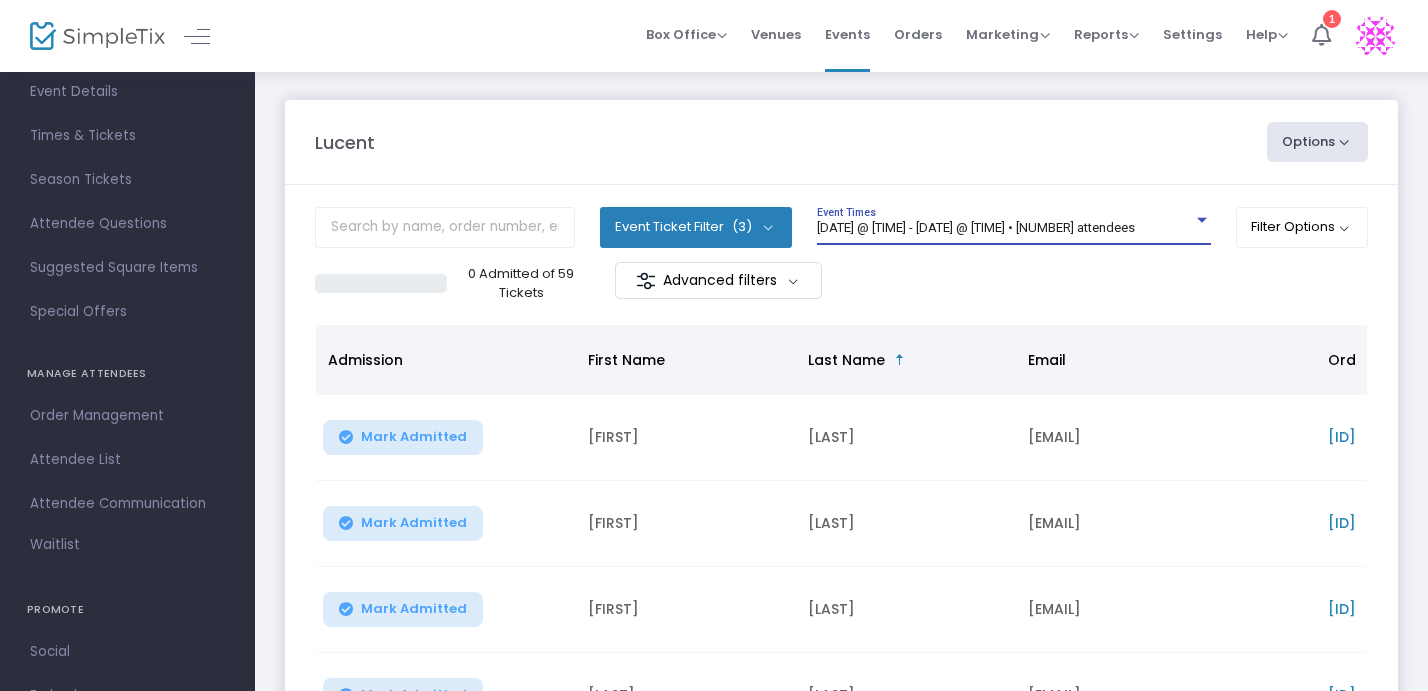 click on "8/2/2025 @ 7:00 PM - 8/2/2025 @ 8:30 PM   • 59 attendees" at bounding box center (976, 227) 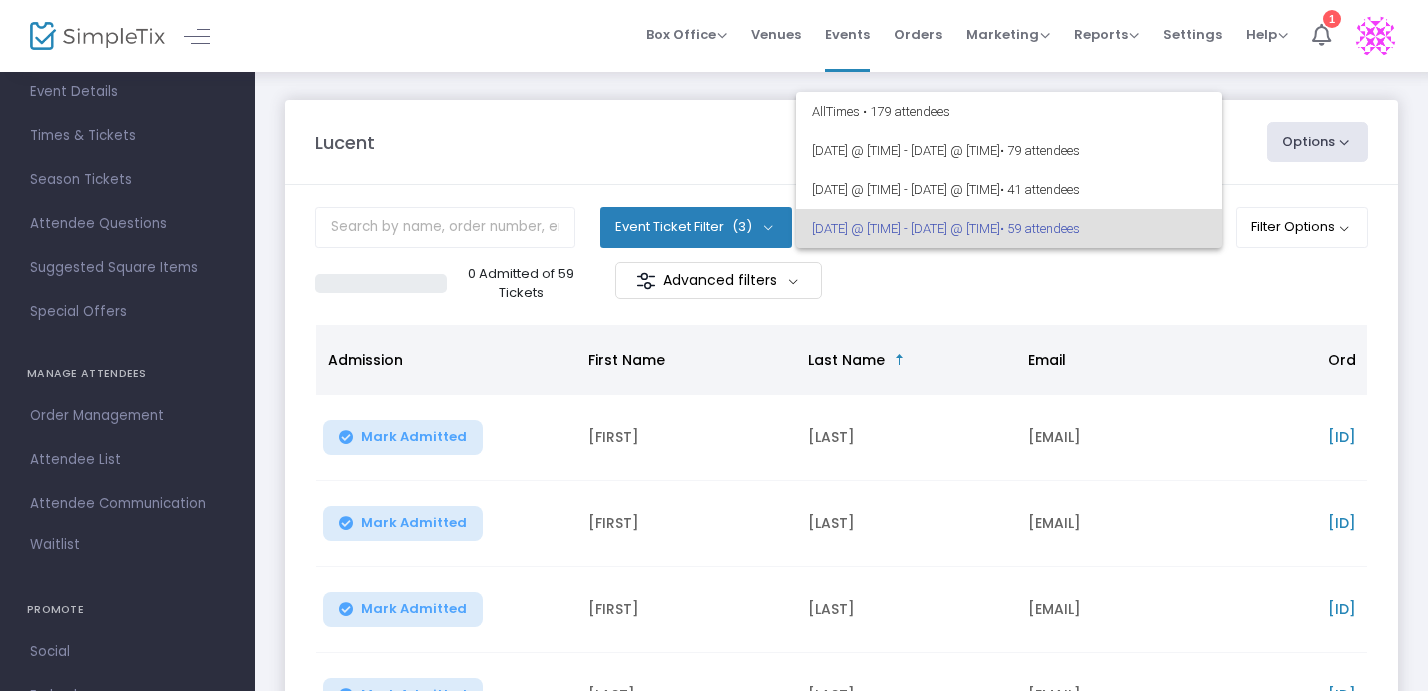 click at bounding box center (714, 345) 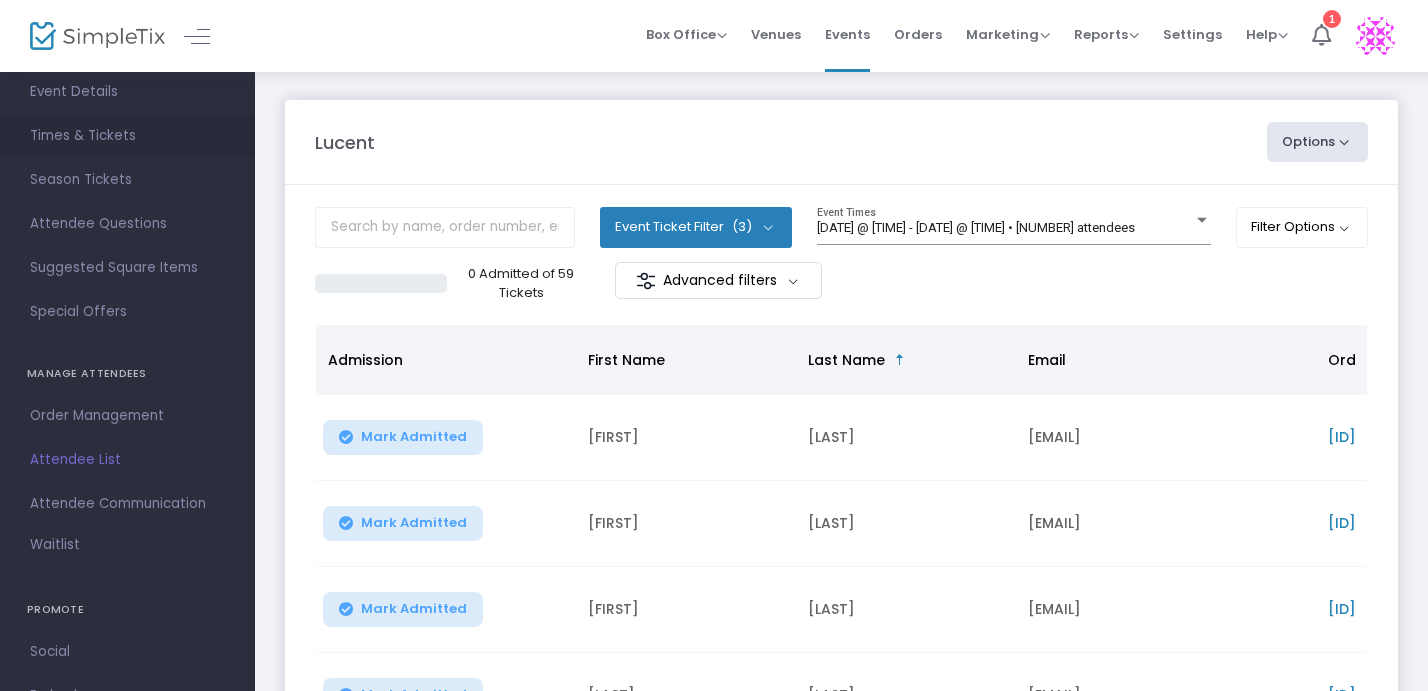 scroll, scrollTop: 0, scrollLeft: 0, axis: both 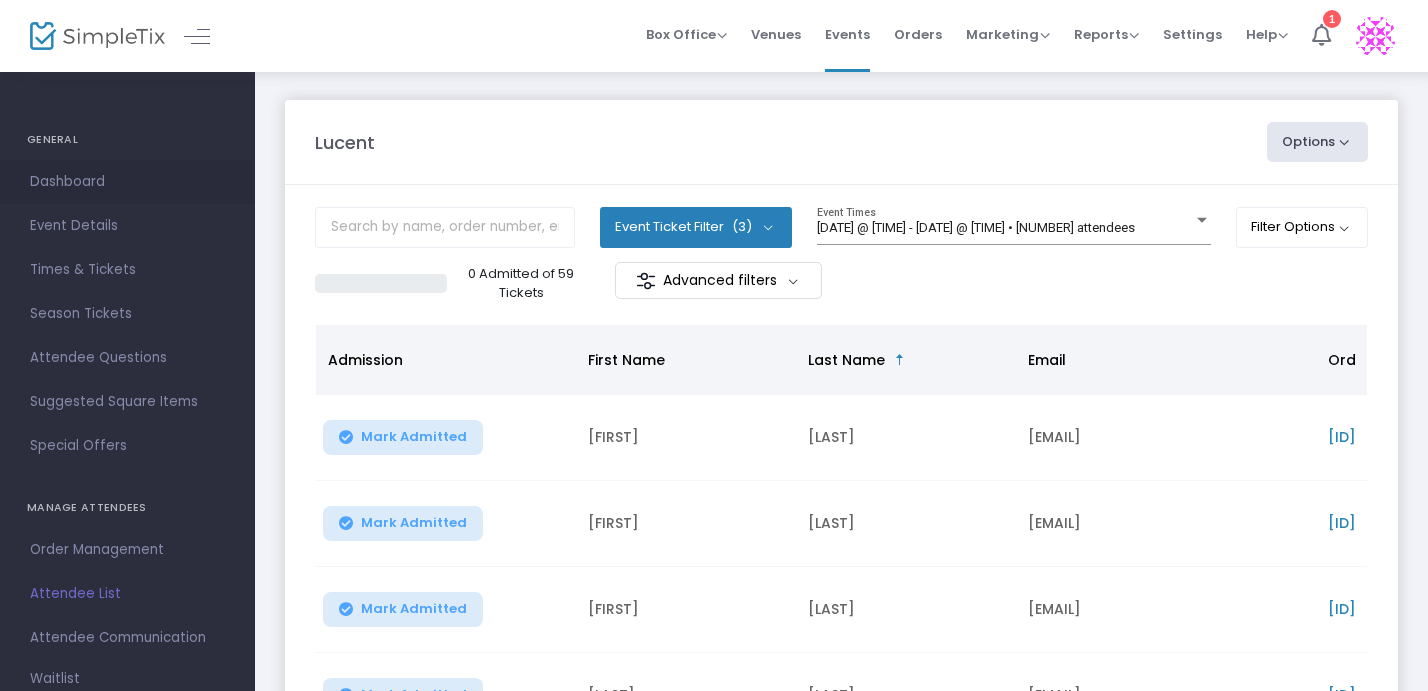 click on "Dashboard" at bounding box center (127, 182) 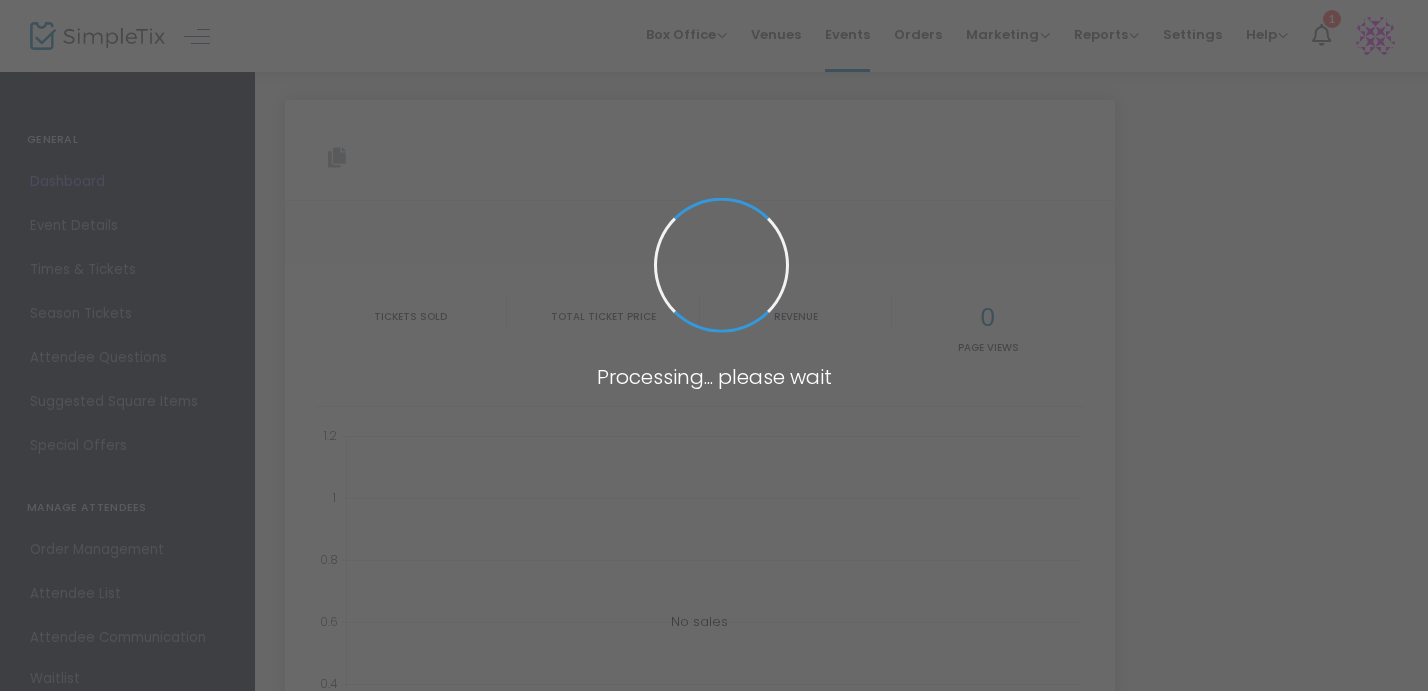 type on "https://www.simpletix.com/e/lucent-tickets-223230" 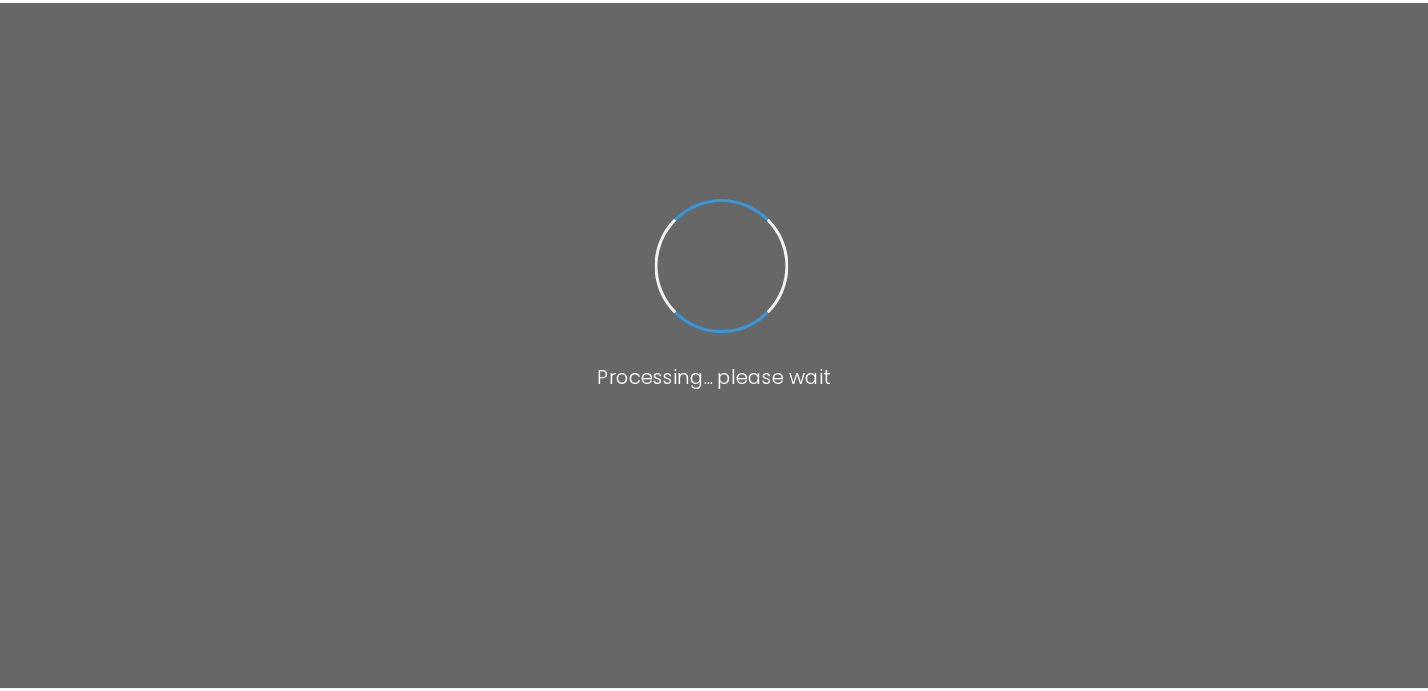 scroll, scrollTop: 0, scrollLeft: 0, axis: both 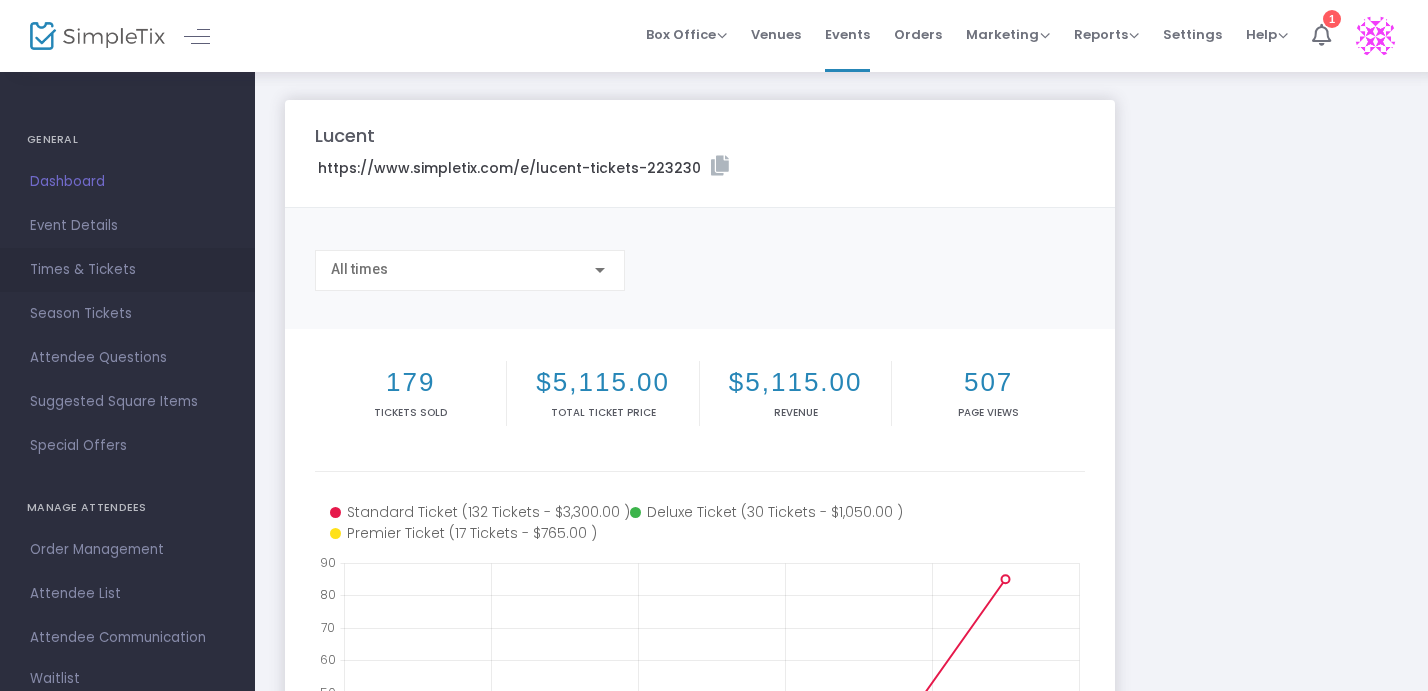 click on "Times & Tickets" at bounding box center [127, 270] 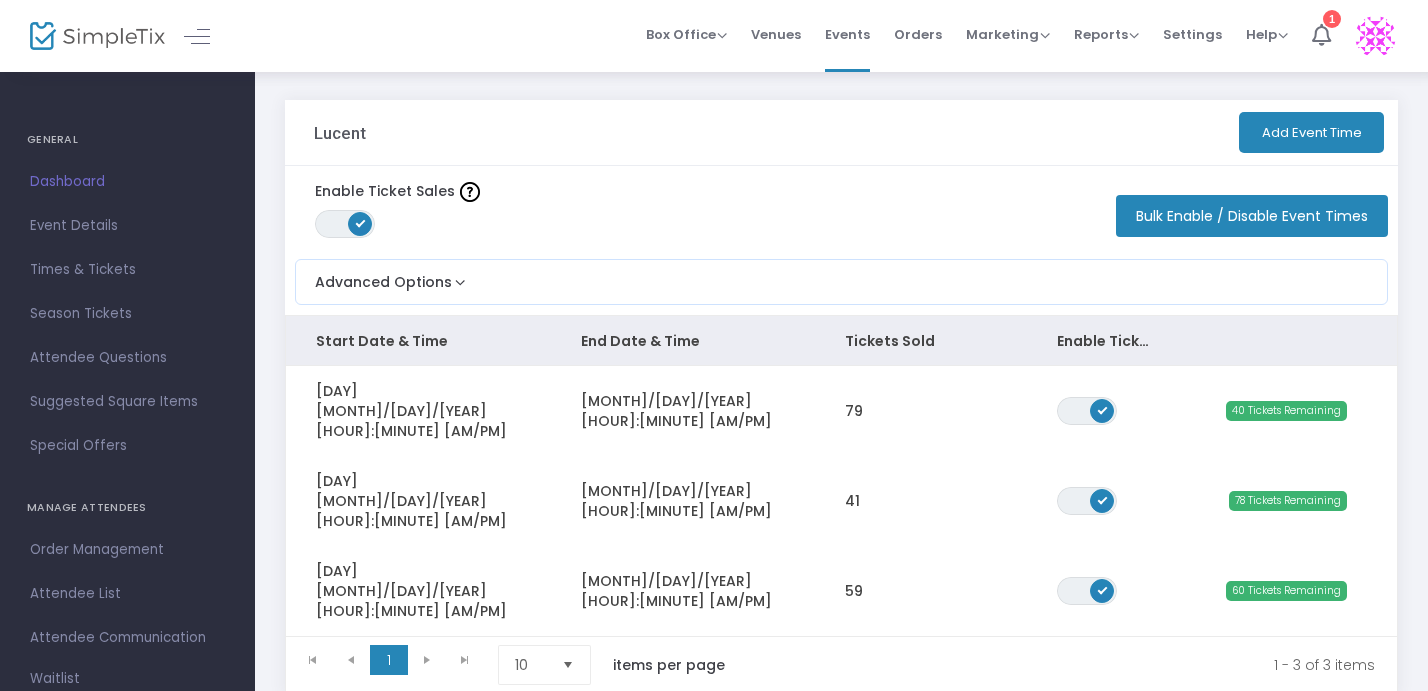 click on "Lucent   Add Event Time   Enable Ticket Sales  ON OFF  Bulk Enable / Disable Event Times   Advanced Options   Limit the total number of orders per event time  ON OFF  Save  Start Date & Time End Date & Time Tickets Sold Enable Ticket Sales Fri 8/1/2025 7:30 PM 8/1/2025 9:00 PM 79 ON OFF 40 Tickets Remaining Sat 8/2/2025 2:00 PM 8/2/2025 3:30 PM 41 ON OFF 78 Tickets Remaining Sat 8/2/2025 7:00 PM 8/2/2025 8:30 PM 59 ON OFF 60 Tickets Remaining  1   1  1 - 3 of 3 items 10  items per page" 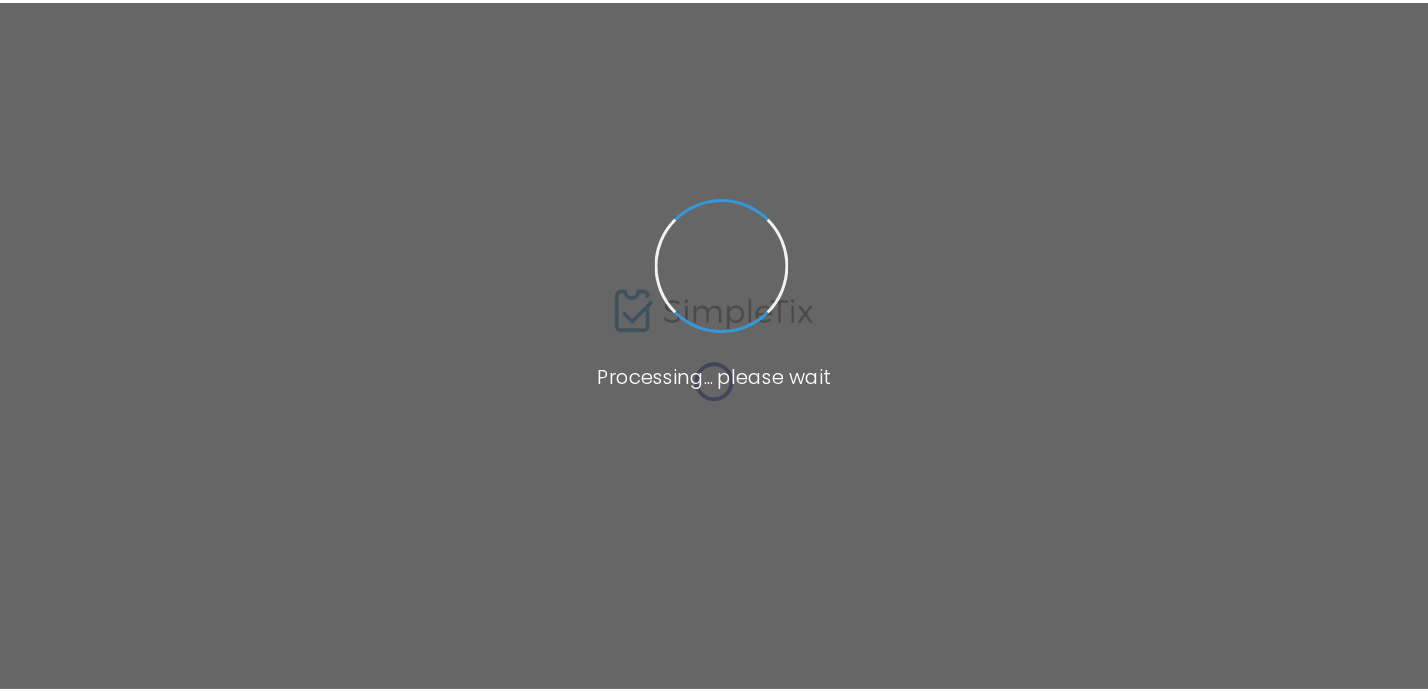 scroll, scrollTop: 0, scrollLeft: 0, axis: both 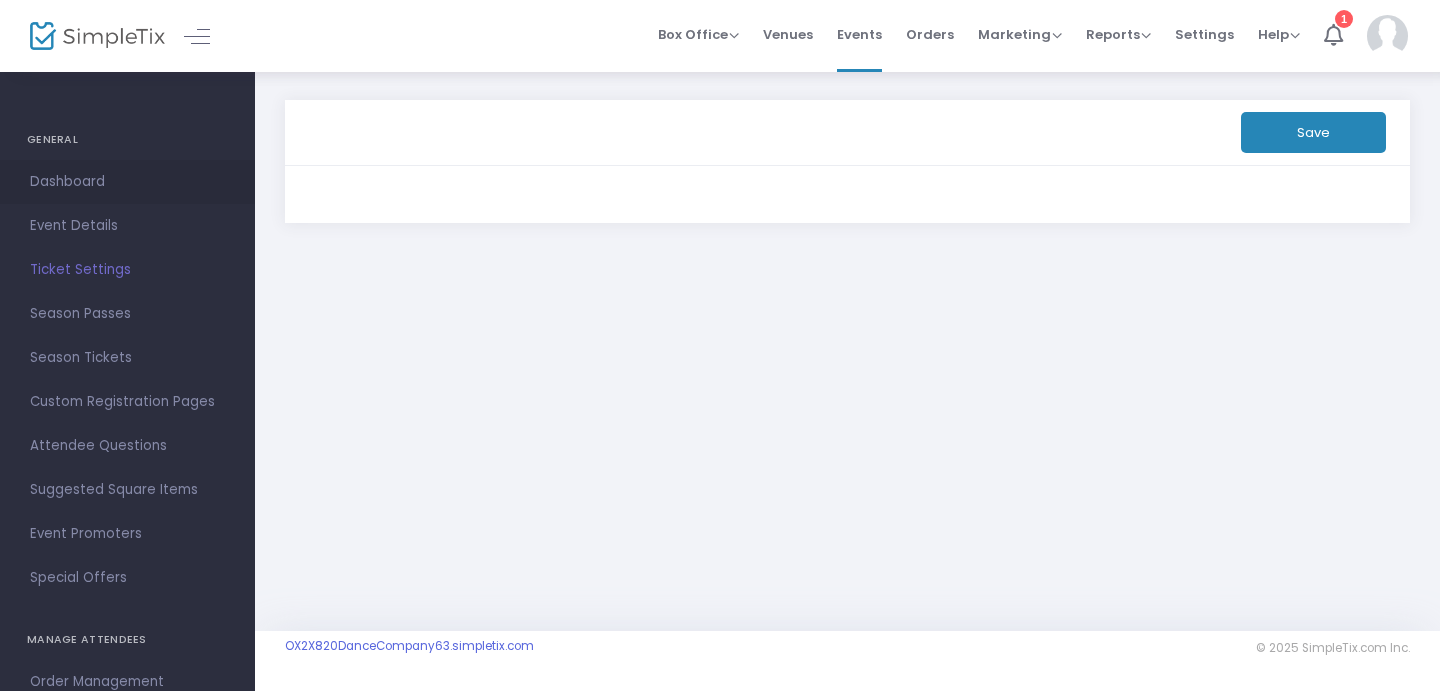 click on "Dashboard" at bounding box center (127, 182) 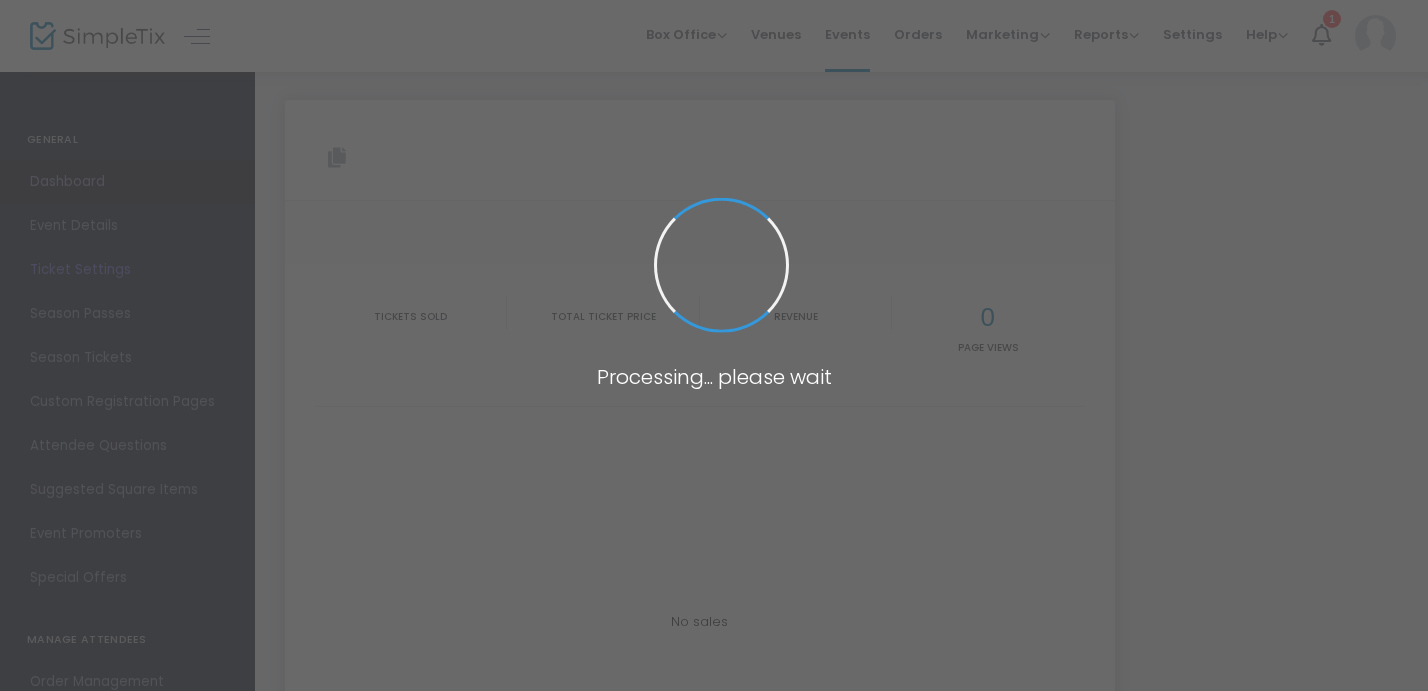 type on "https://www.simpletix.com/e/lucent-tickets-223230" 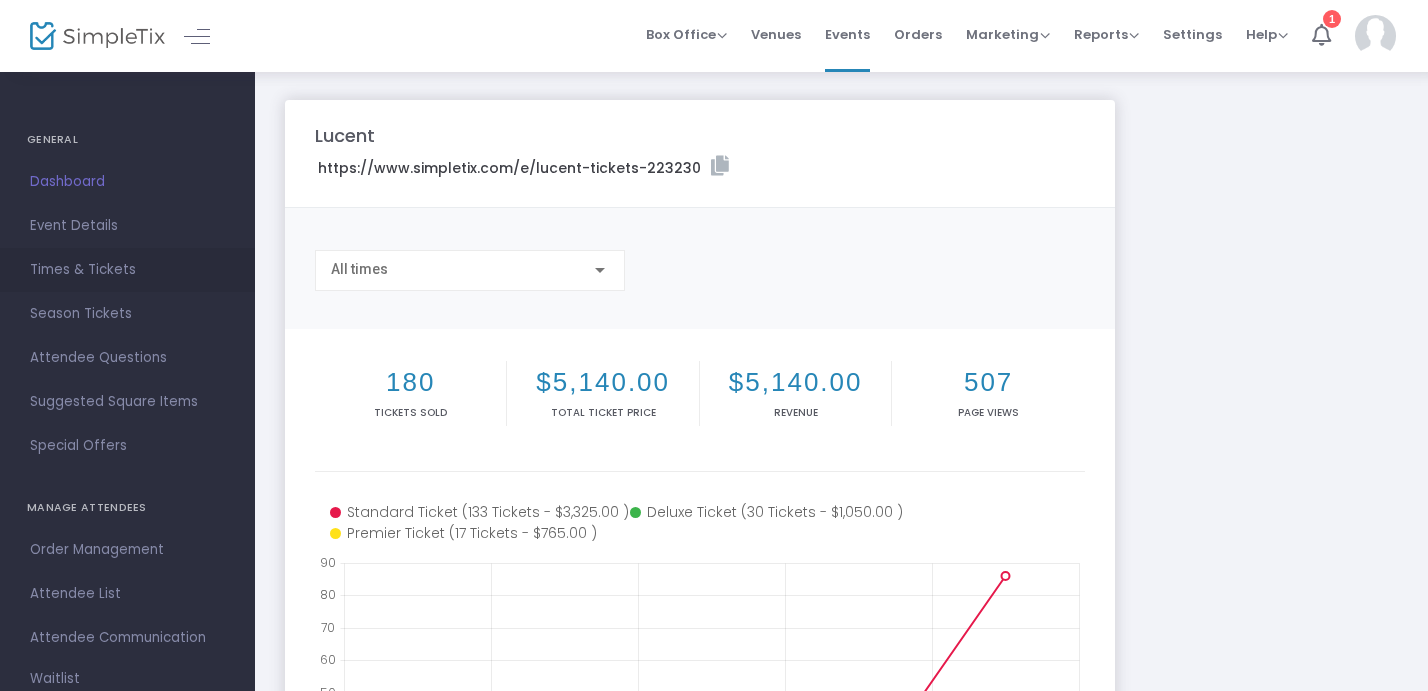 click on "Times & Tickets" at bounding box center [127, 270] 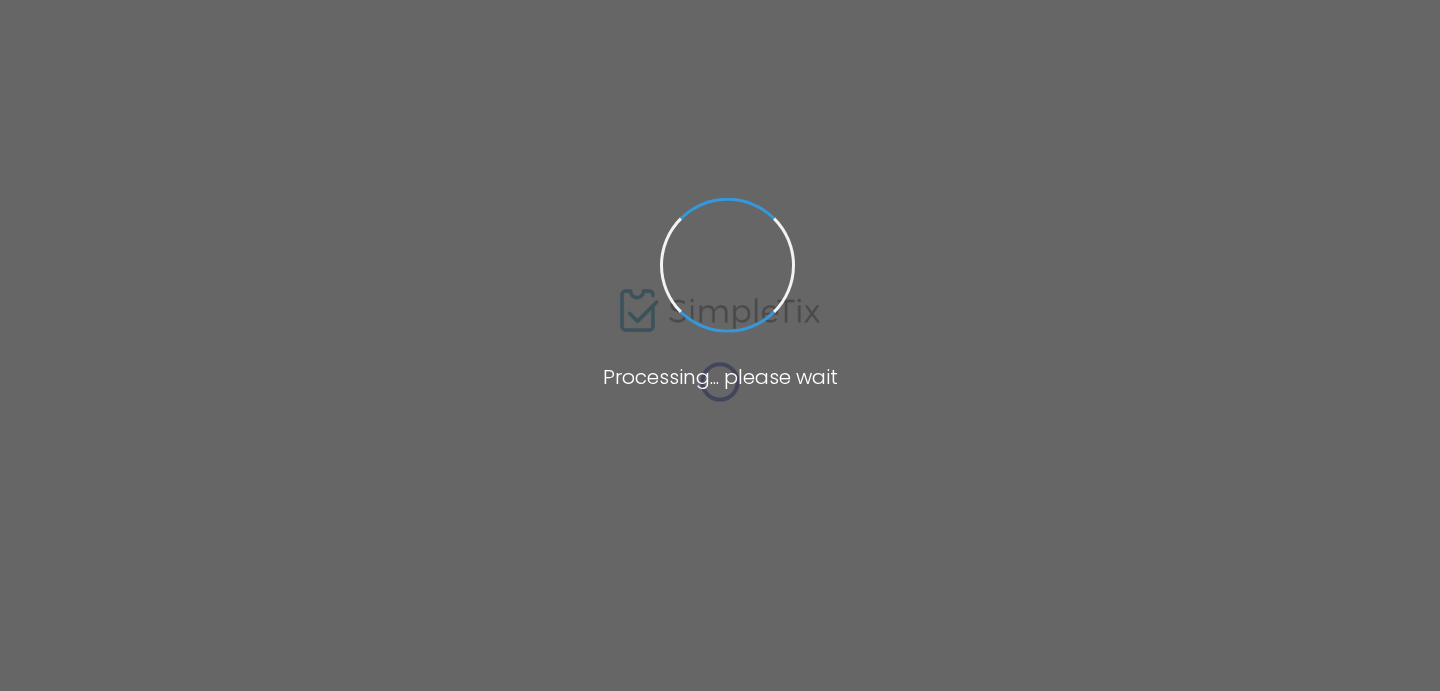 scroll, scrollTop: 0, scrollLeft: 0, axis: both 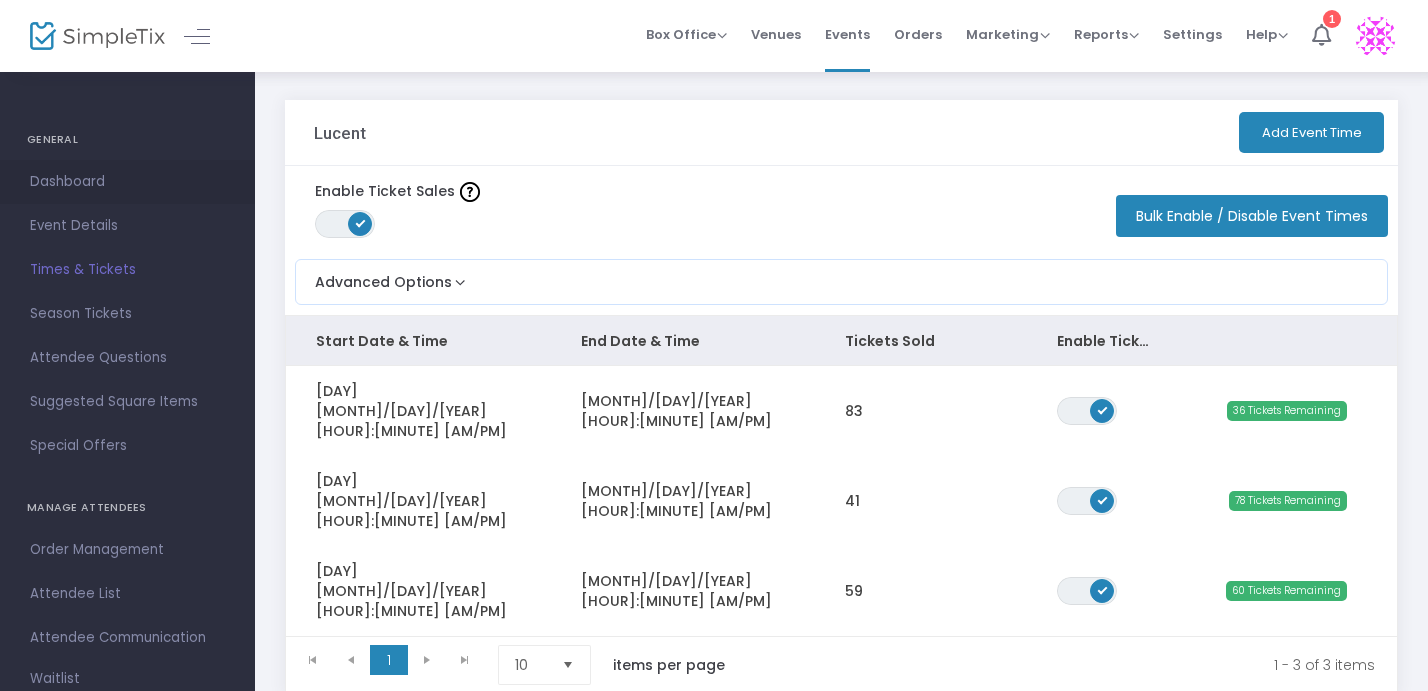 click on "Dashboard" at bounding box center (127, 182) 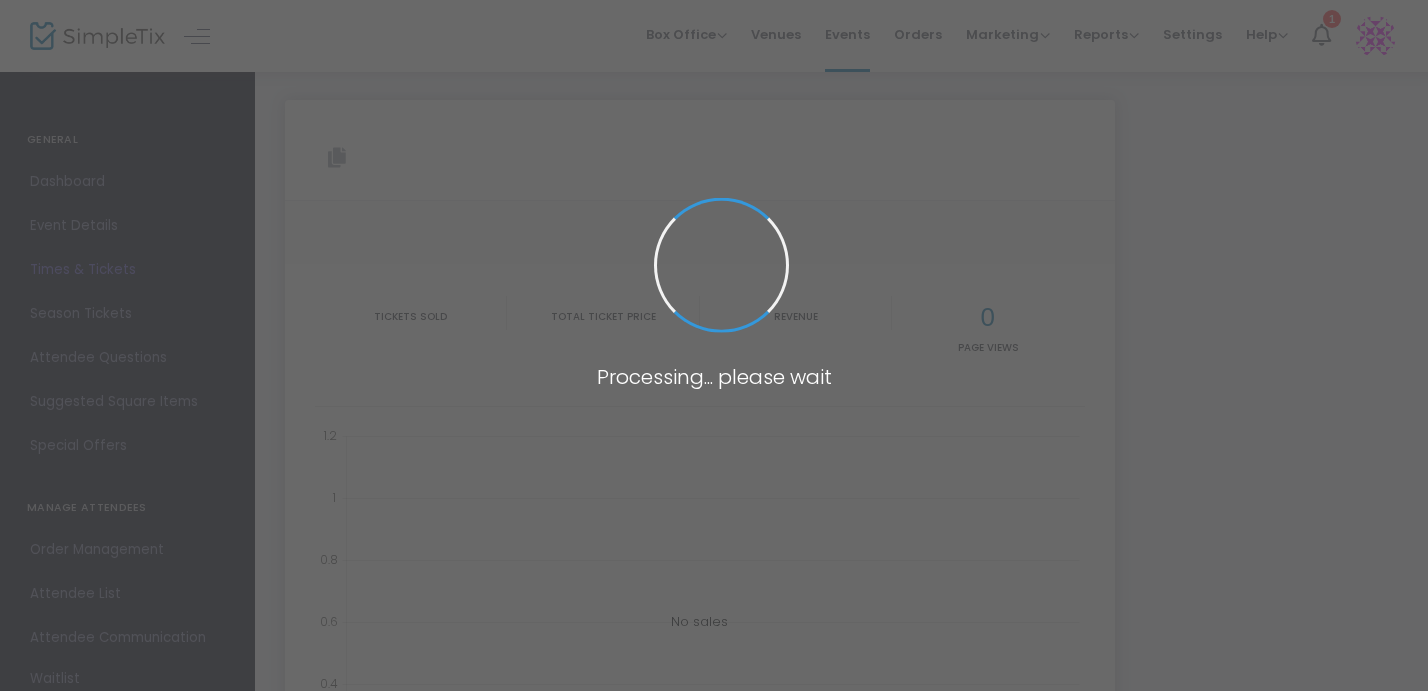 type on "https://www.simpletix.com/e/lucent-tickets-223230" 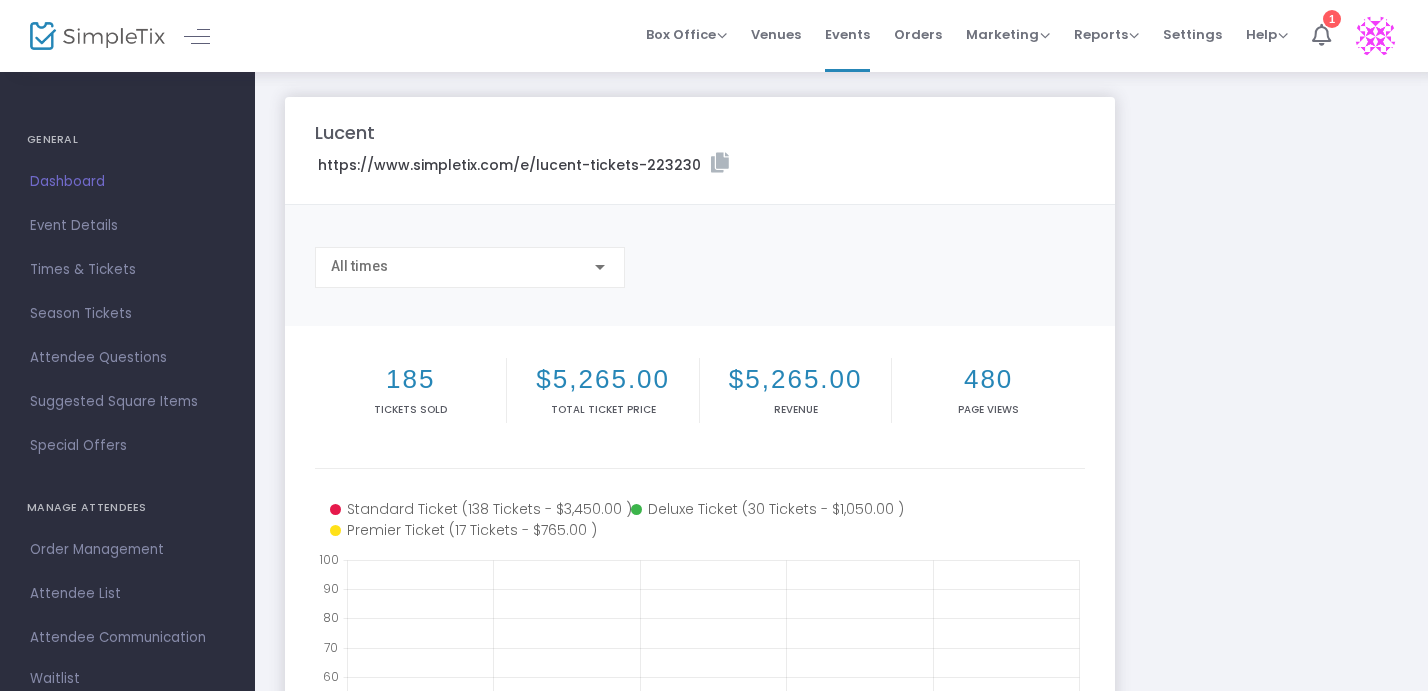 scroll, scrollTop: 0, scrollLeft: 0, axis: both 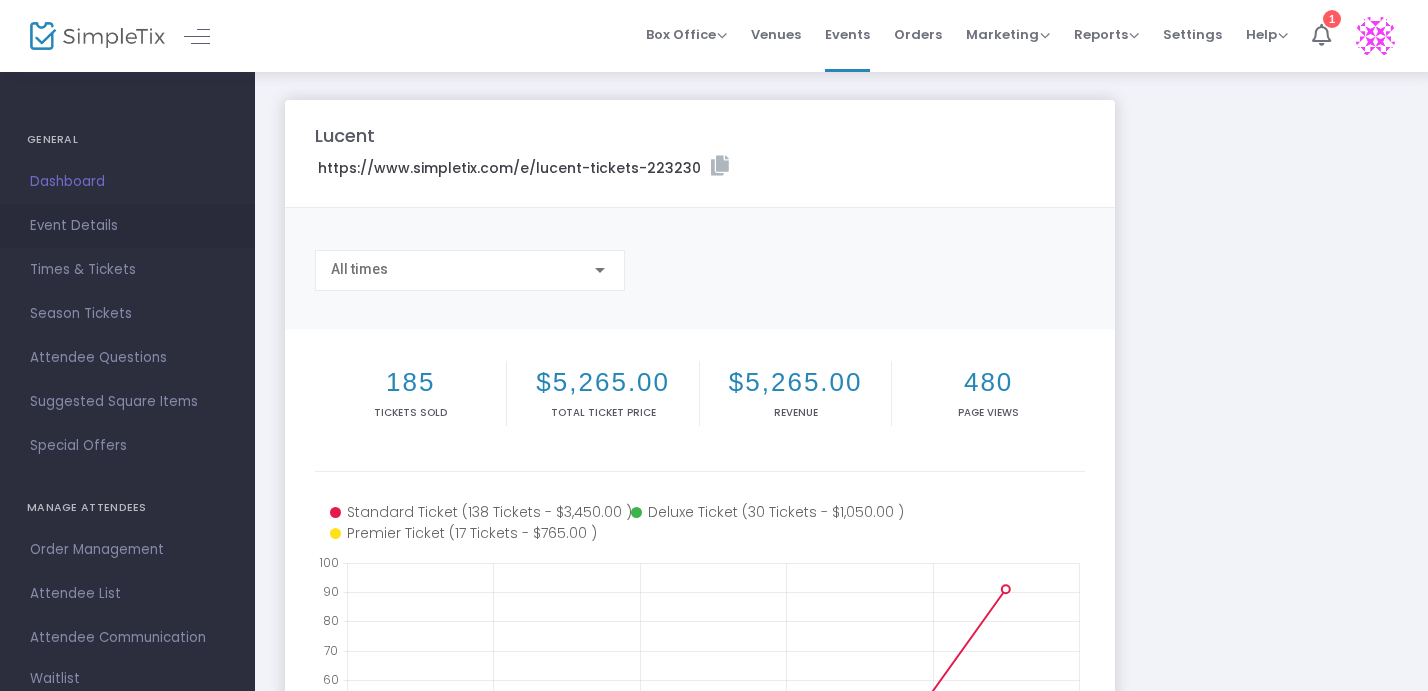 click on "Event Details" at bounding box center (127, 226) 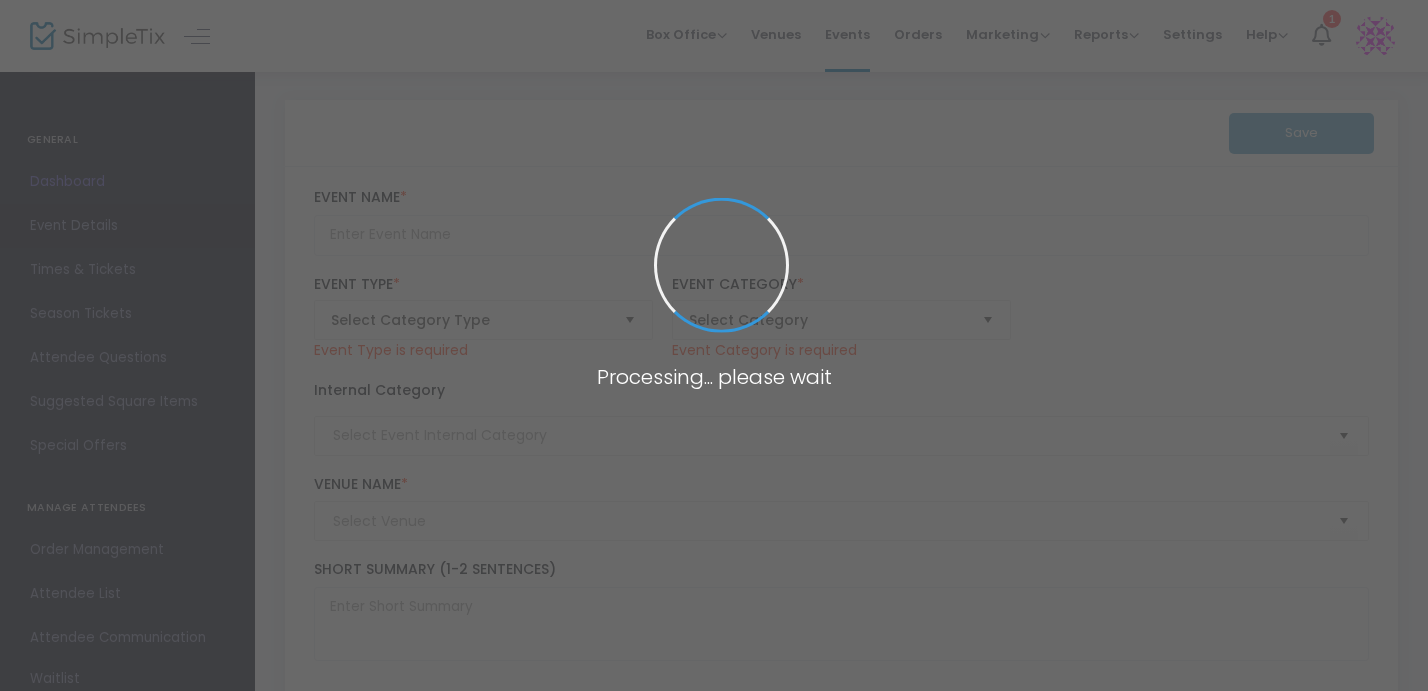 type on "Lucent" 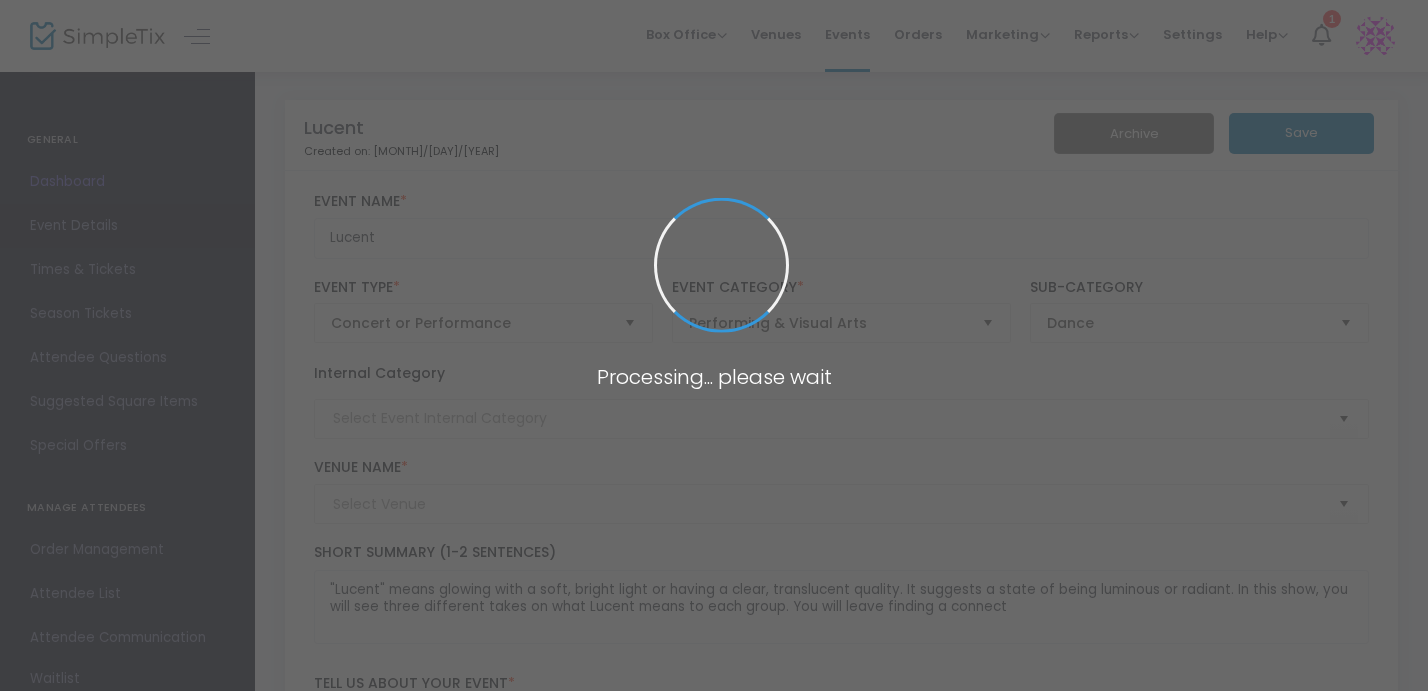 type on "Theater Elision Playhouse" 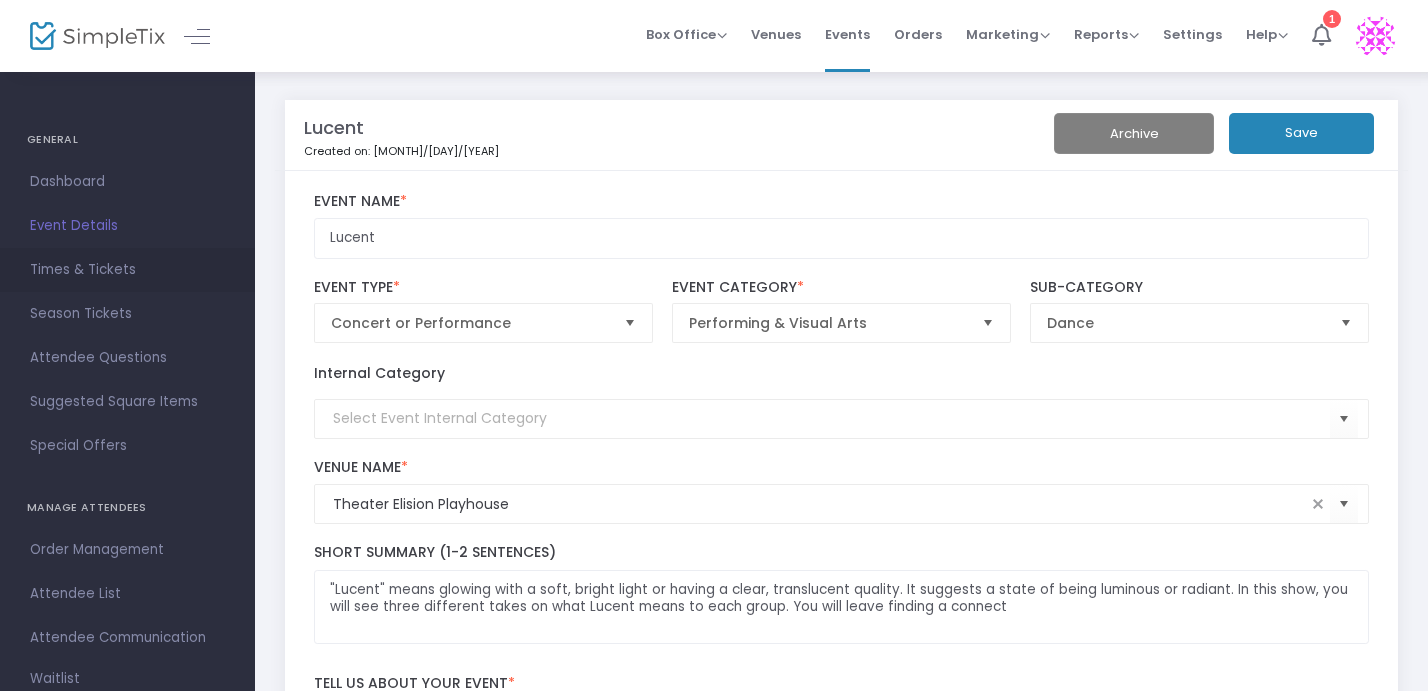 click on "Times & Tickets" at bounding box center (127, 270) 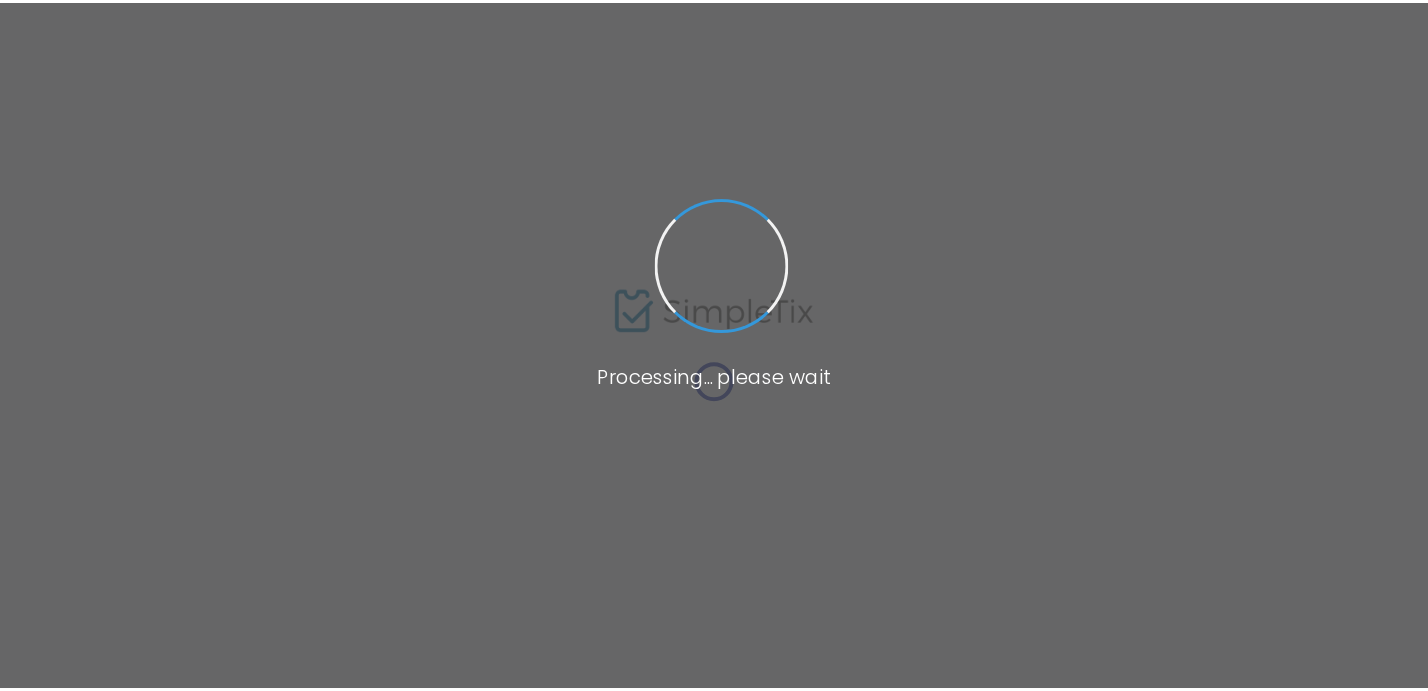 scroll, scrollTop: 0, scrollLeft: 0, axis: both 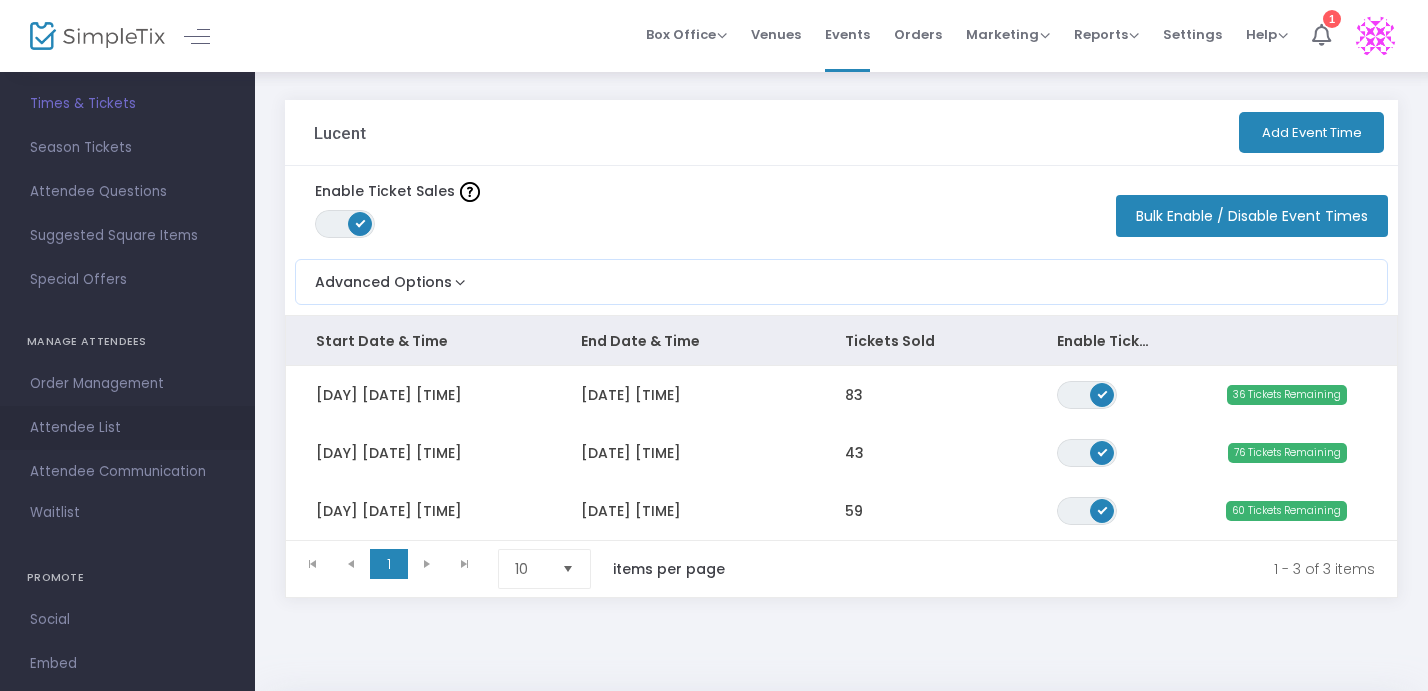 click on "Attendee List" at bounding box center (127, 428) 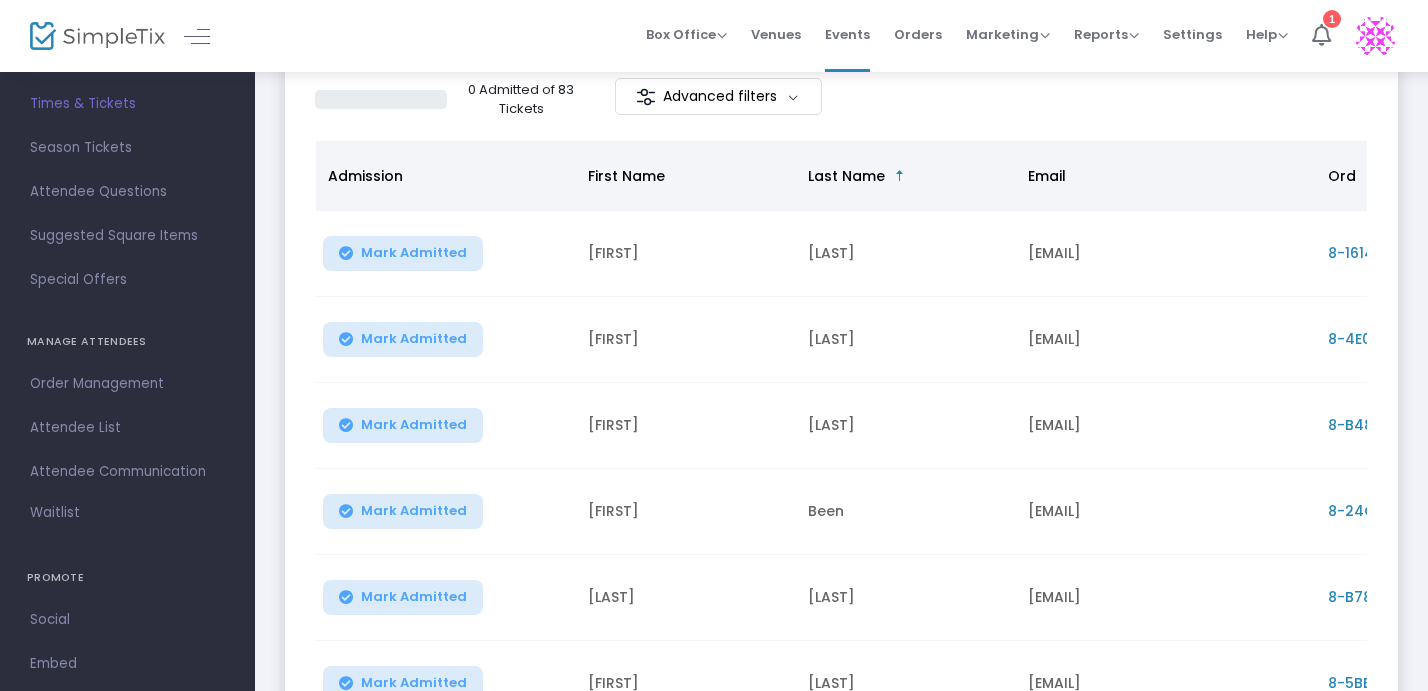 scroll, scrollTop: 0, scrollLeft: 0, axis: both 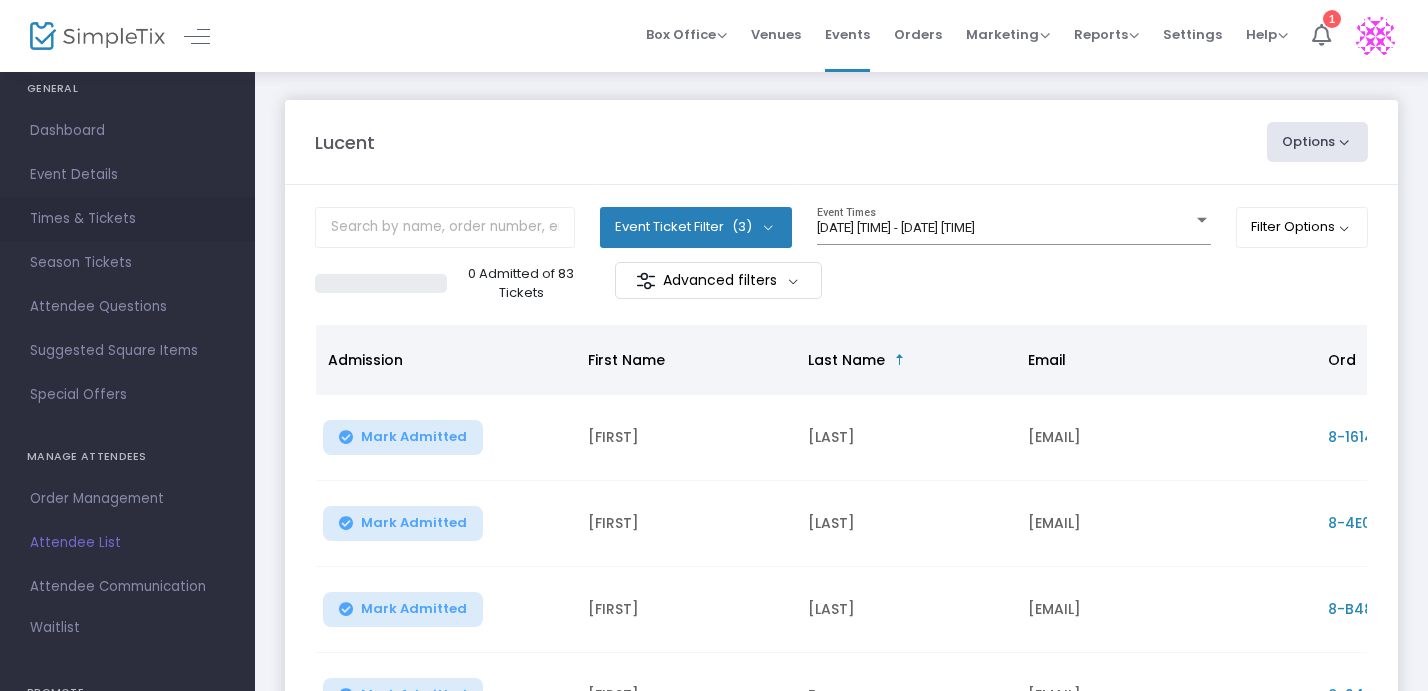 click on "Times & Tickets" at bounding box center [127, 219] 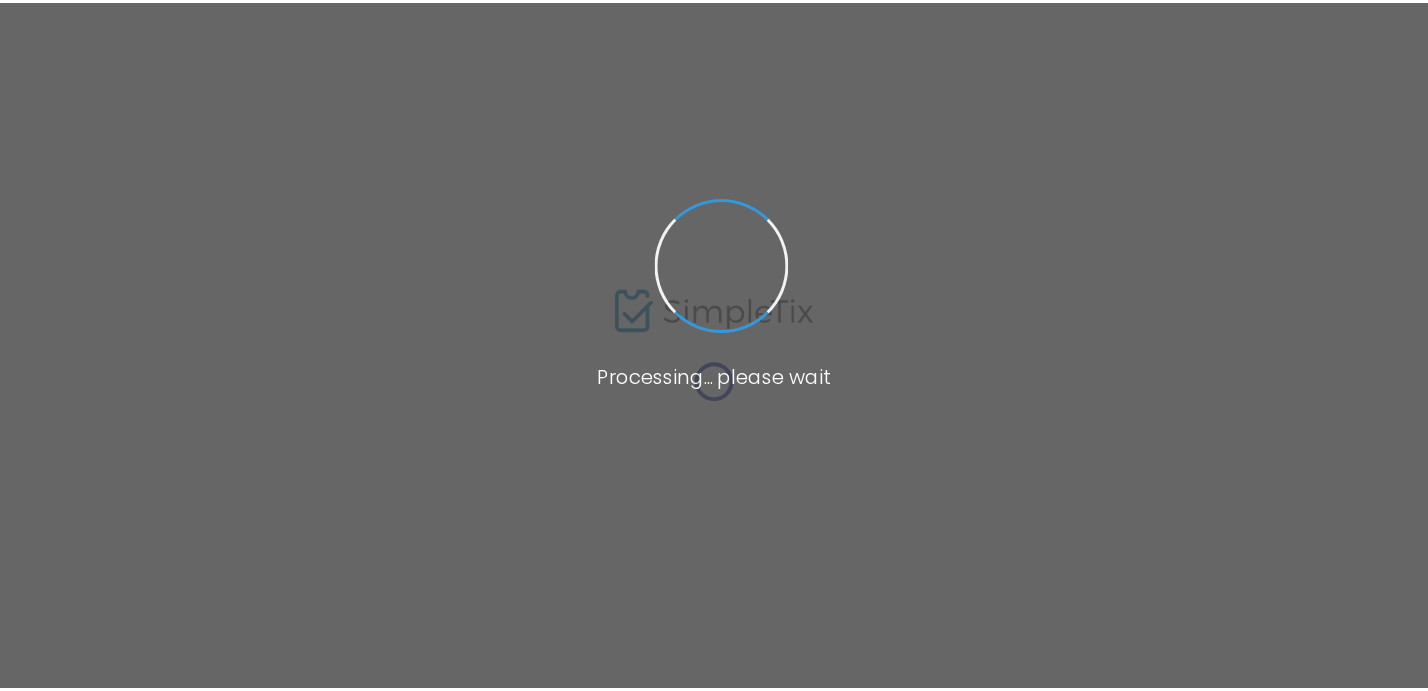 scroll, scrollTop: 0, scrollLeft: 0, axis: both 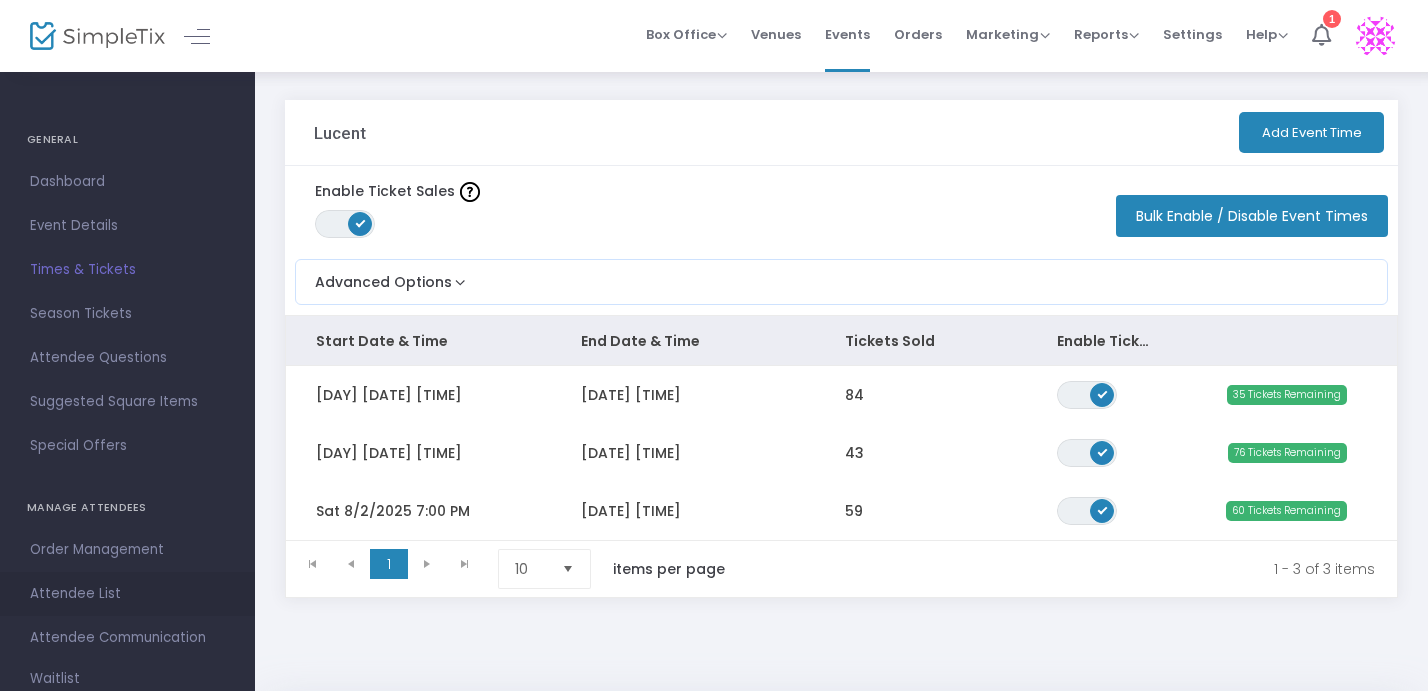 click on "Attendee List" at bounding box center (127, 594) 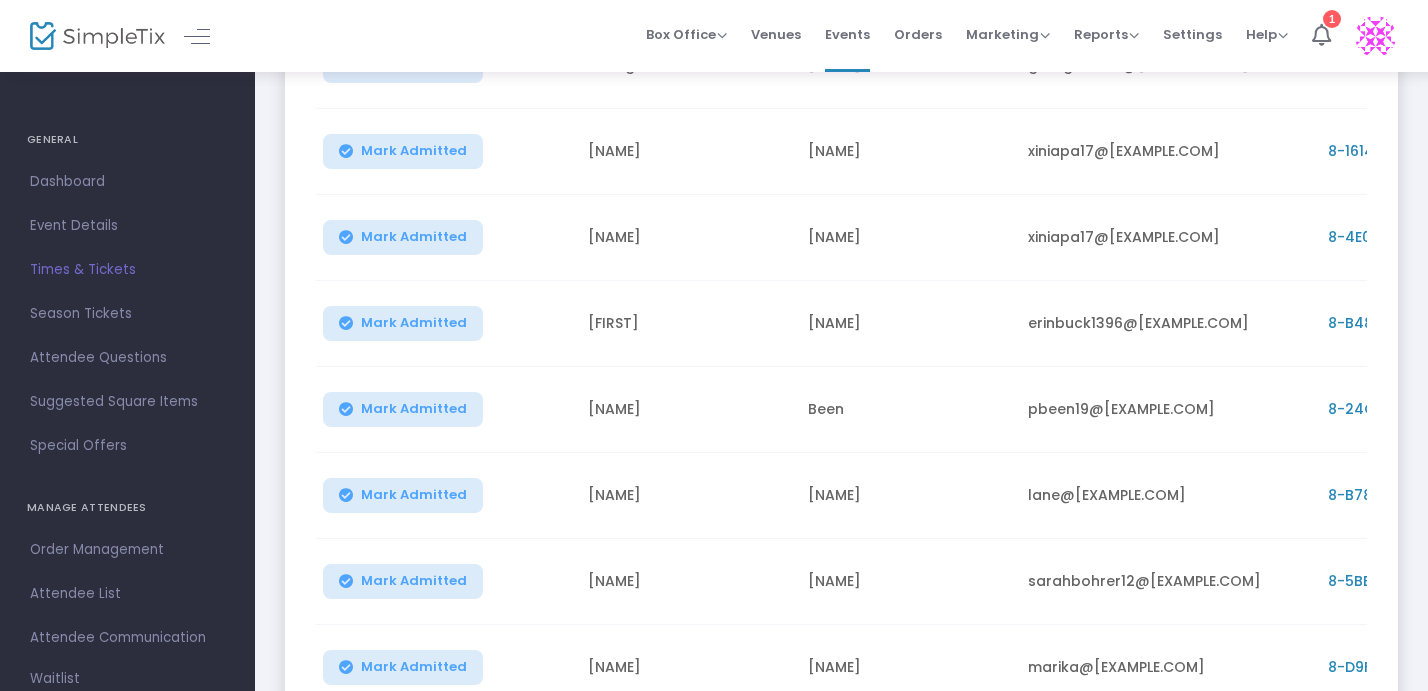 scroll, scrollTop: 616, scrollLeft: 0, axis: vertical 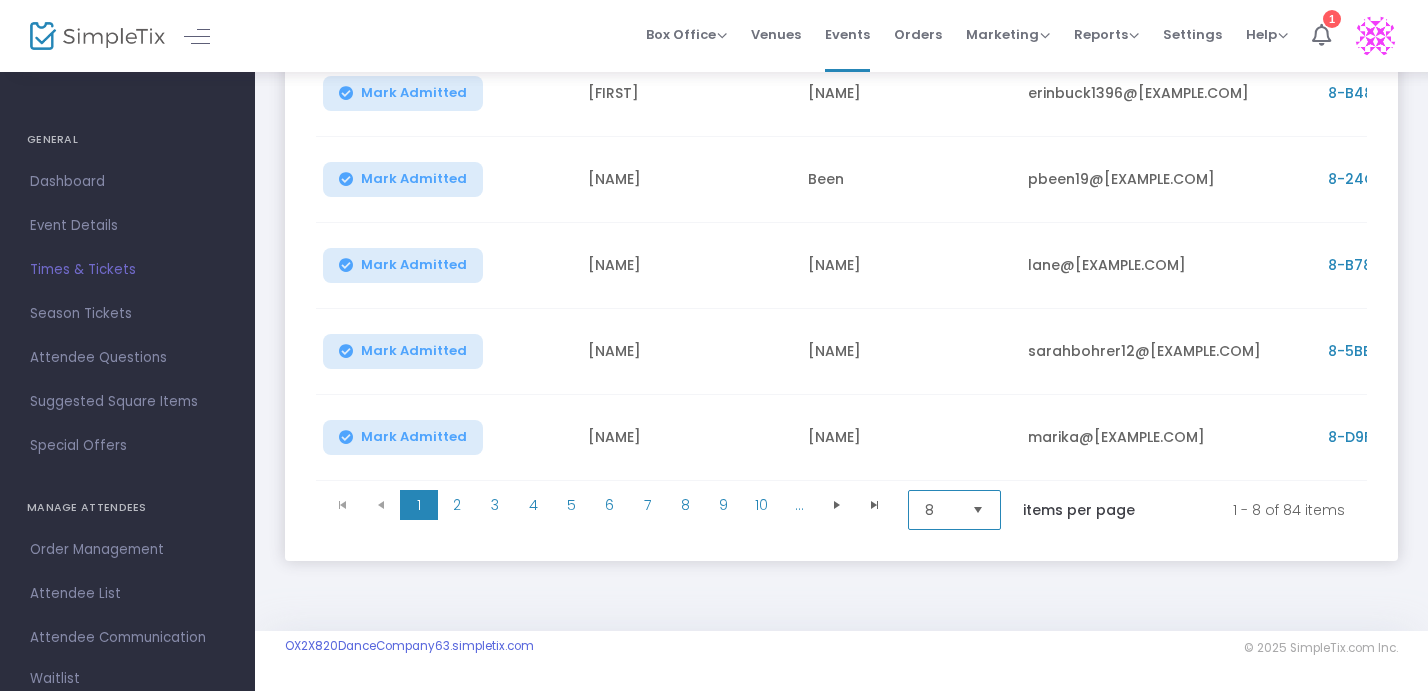 click on "8" at bounding box center (954, 510) 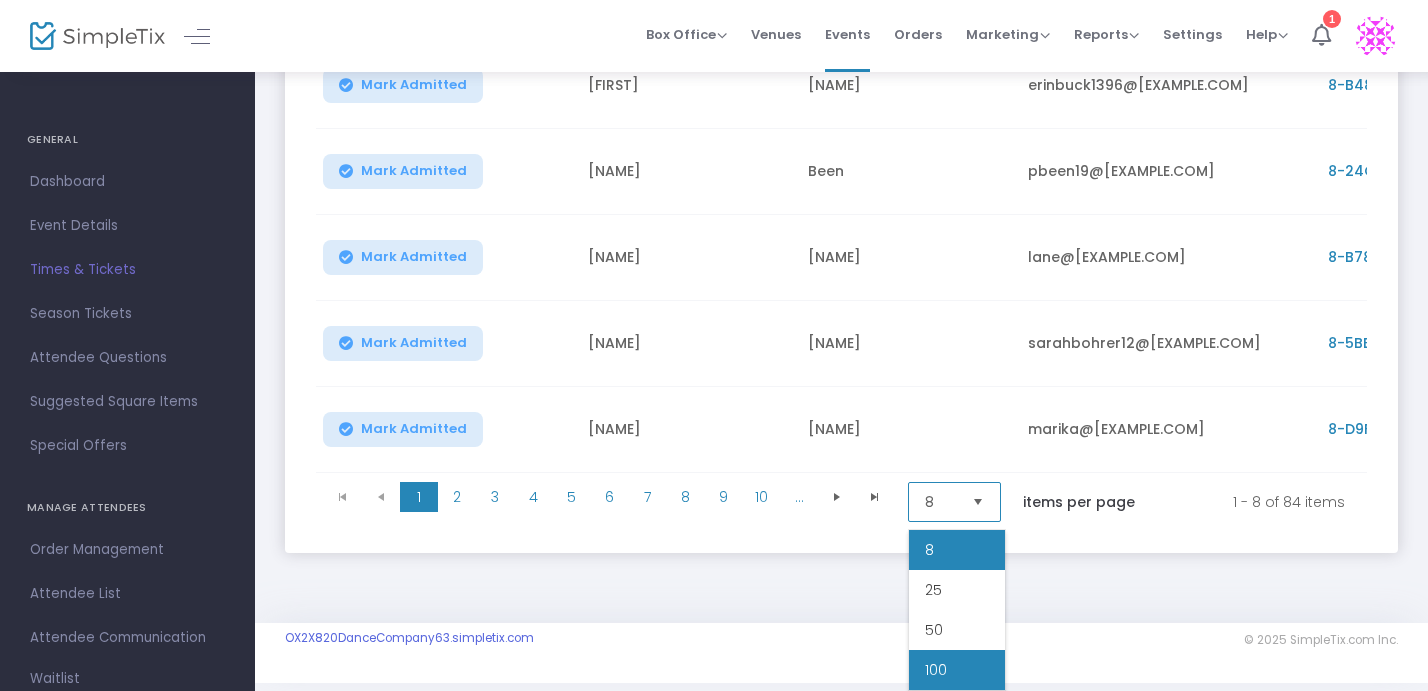 click on "100" at bounding box center [957, 670] 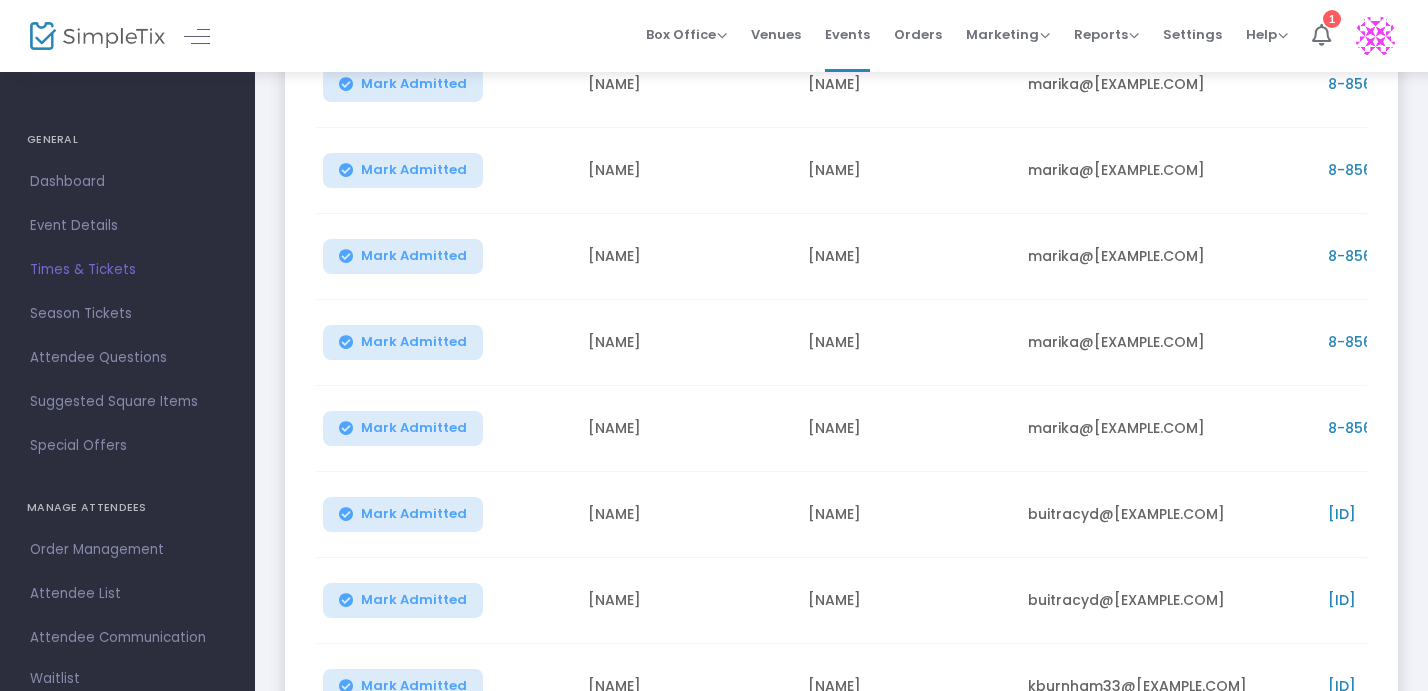 scroll, scrollTop: 0, scrollLeft: 0, axis: both 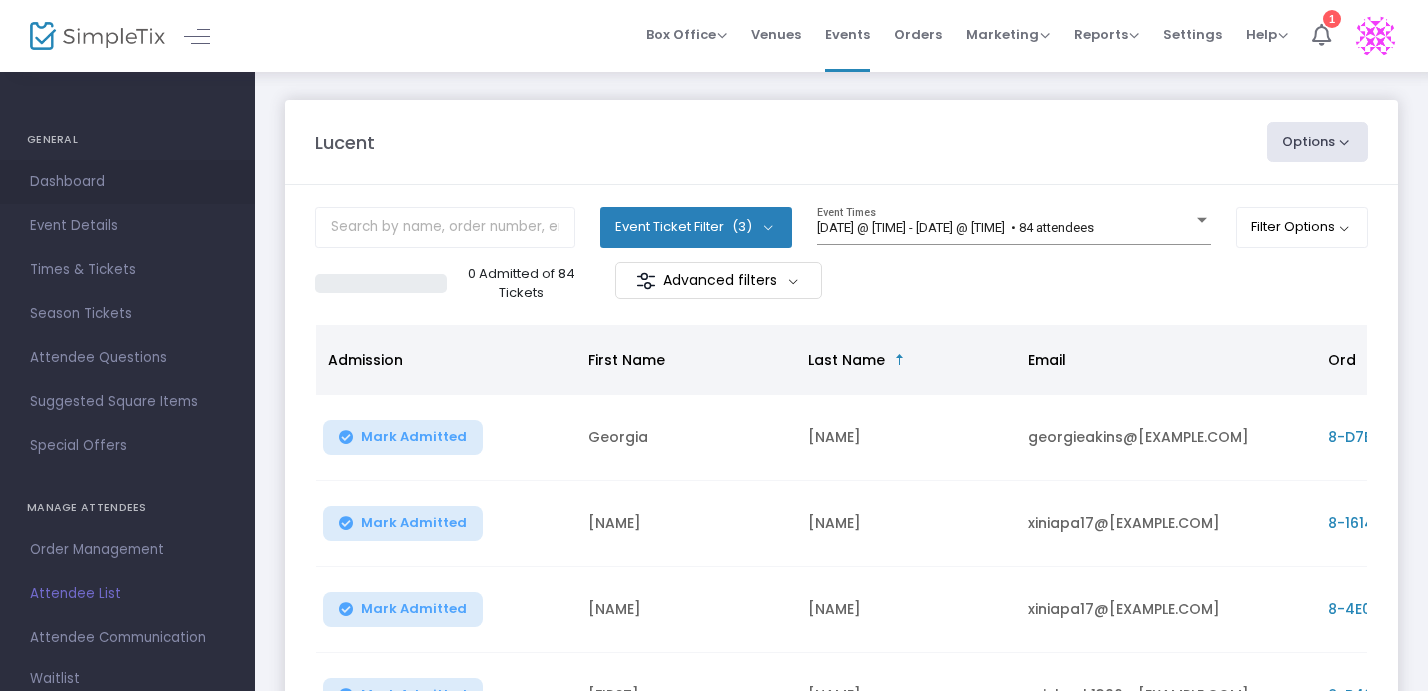 click on "Dashboard" at bounding box center (127, 182) 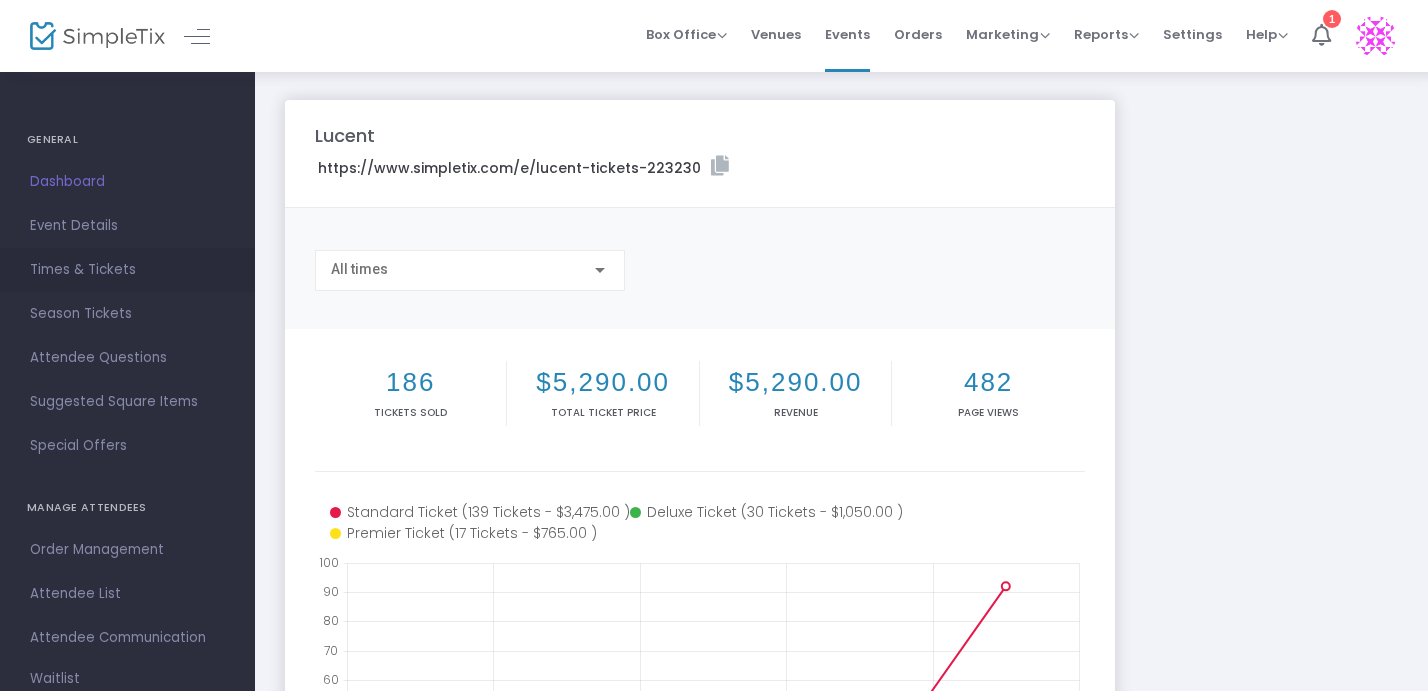 click on "Times & Tickets" at bounding box center [127, 270] 